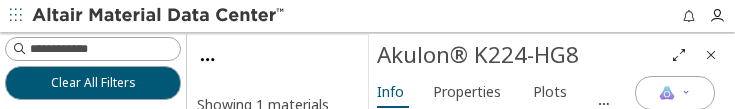 scroll, scrollTop: 0, scrollLeft: 0, axis: both 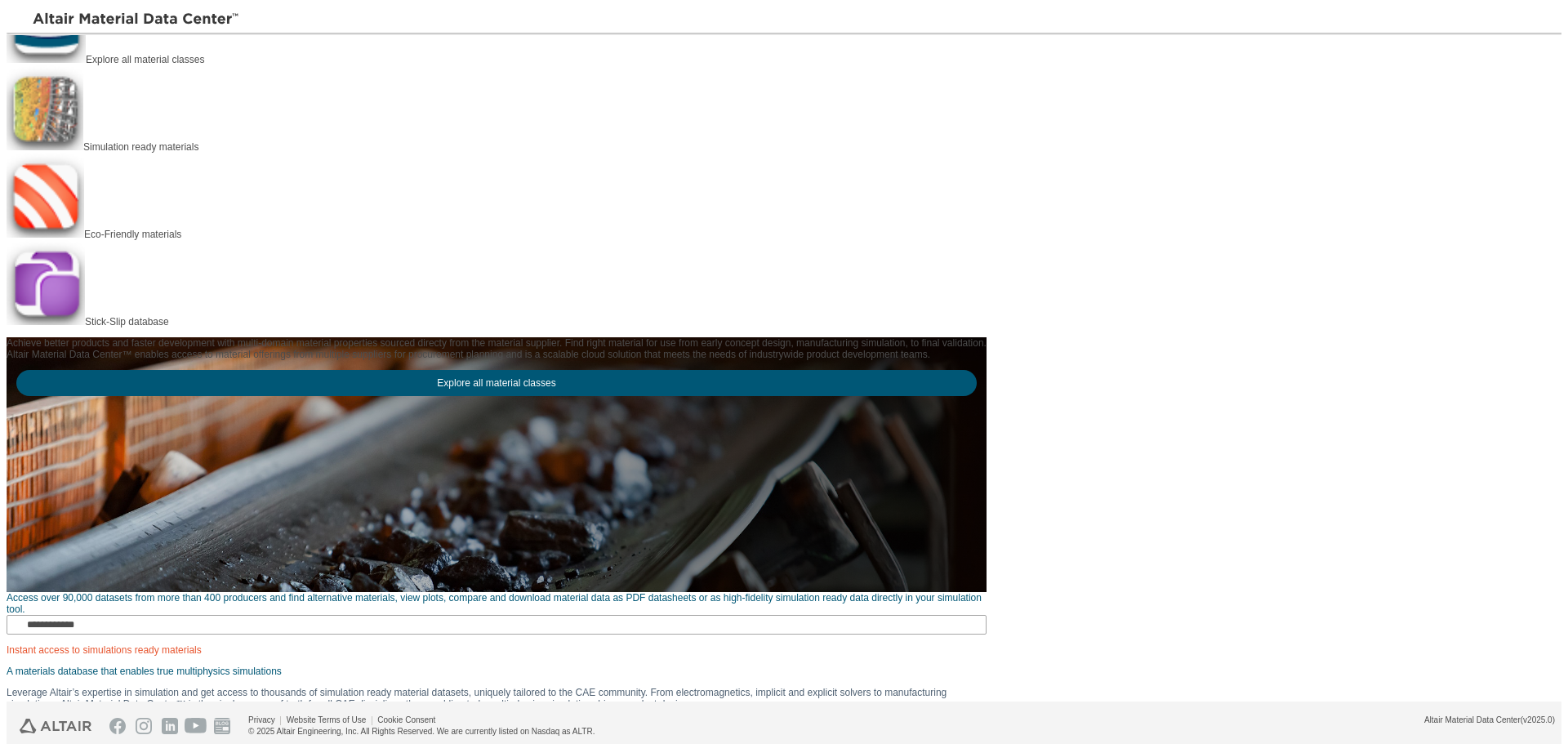 click on "Explore all material classes" at bounding box center (497, 383) 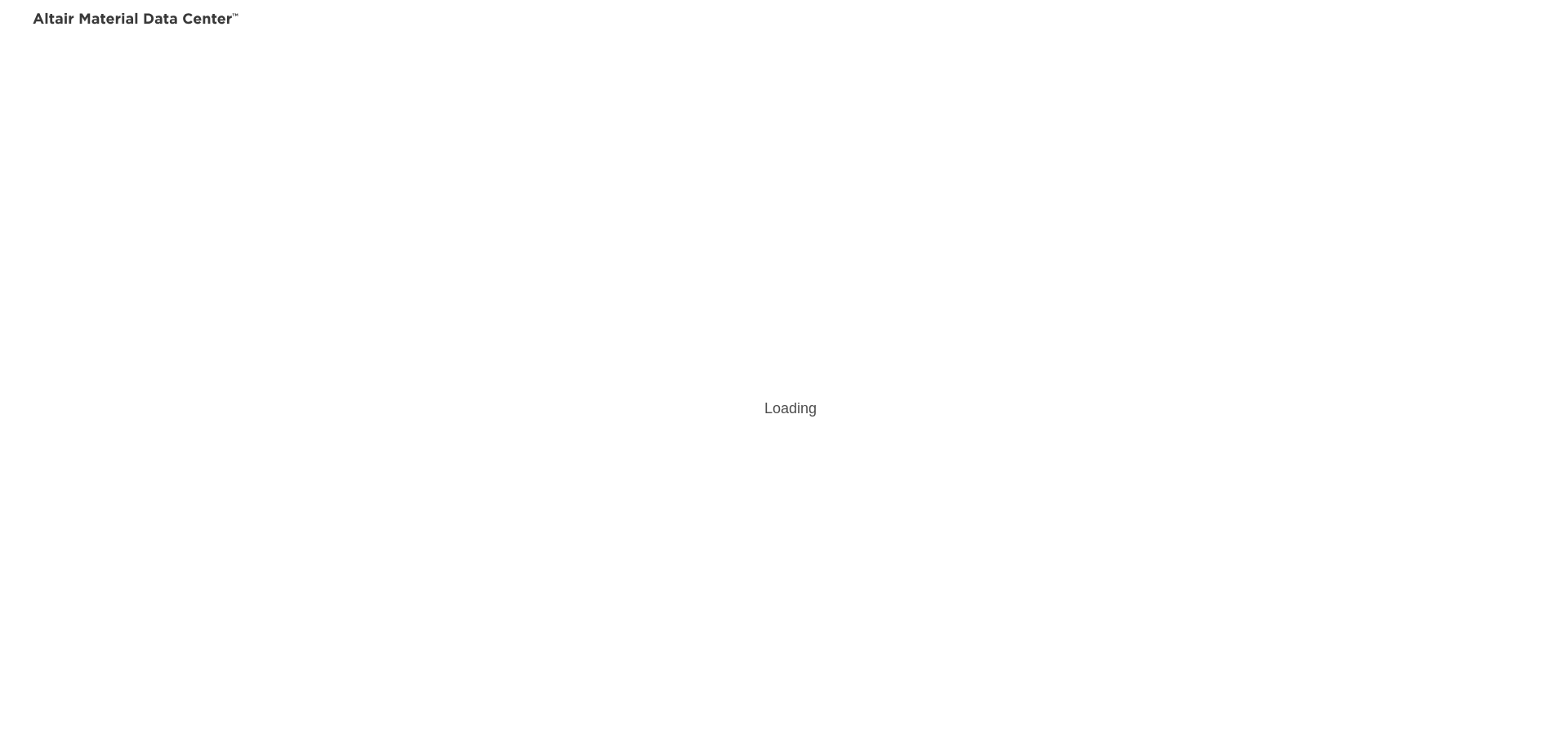 scroll, scrollTop: 0, scrollLeft: 0, axis: both 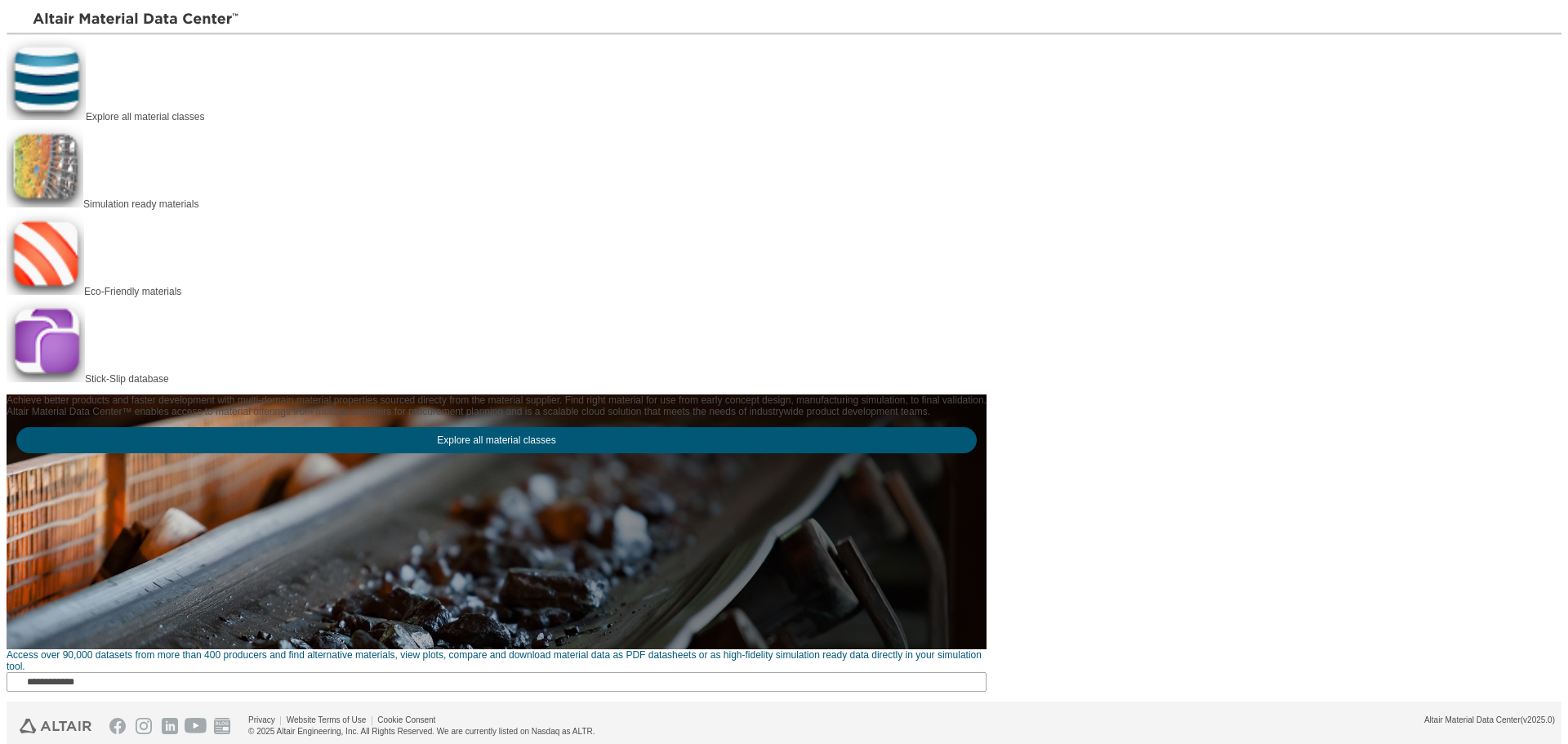 click on "Explore all material classes" at bounding box center [497, 440] 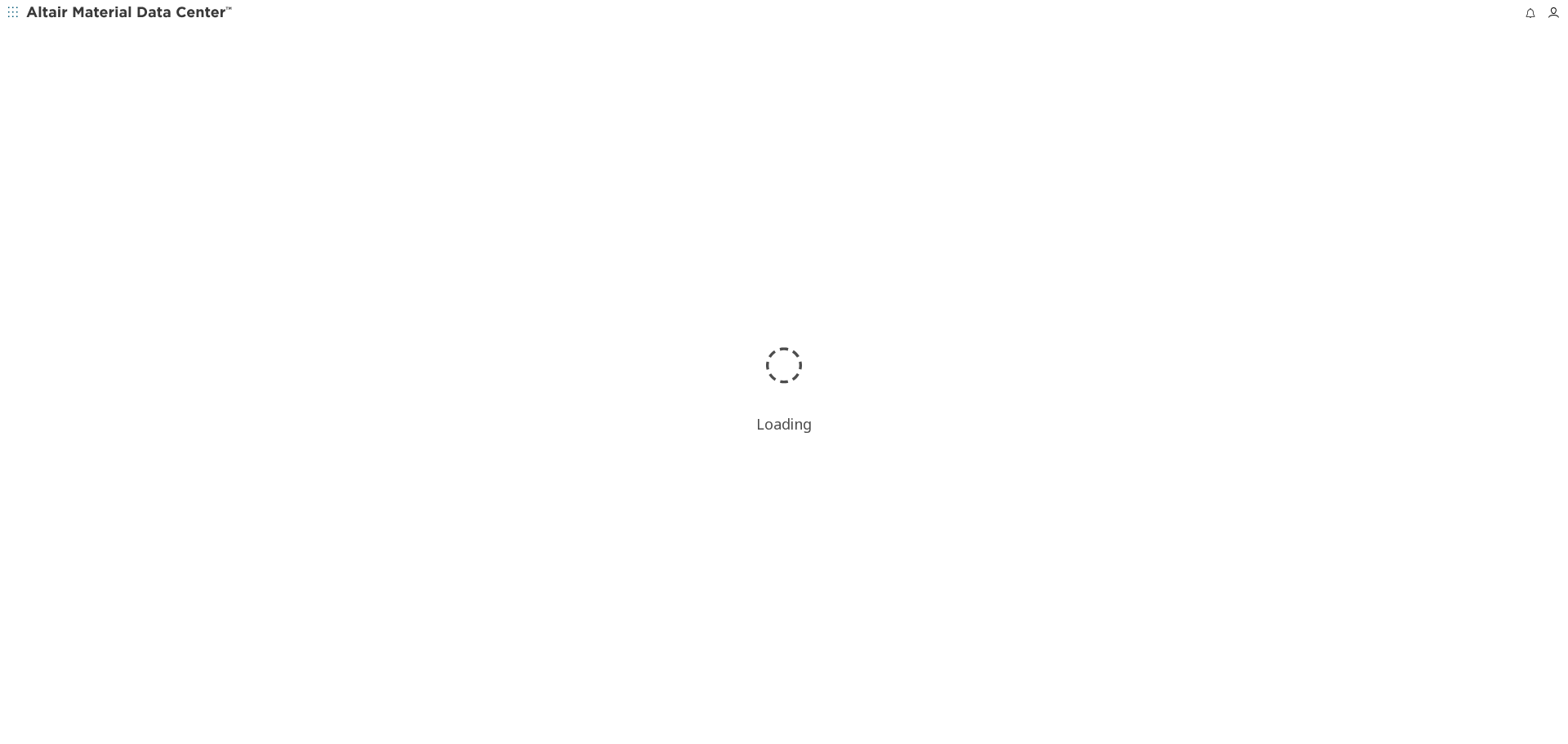 scroll, scrollTop: 0, scrollLeft: 0, axis: both 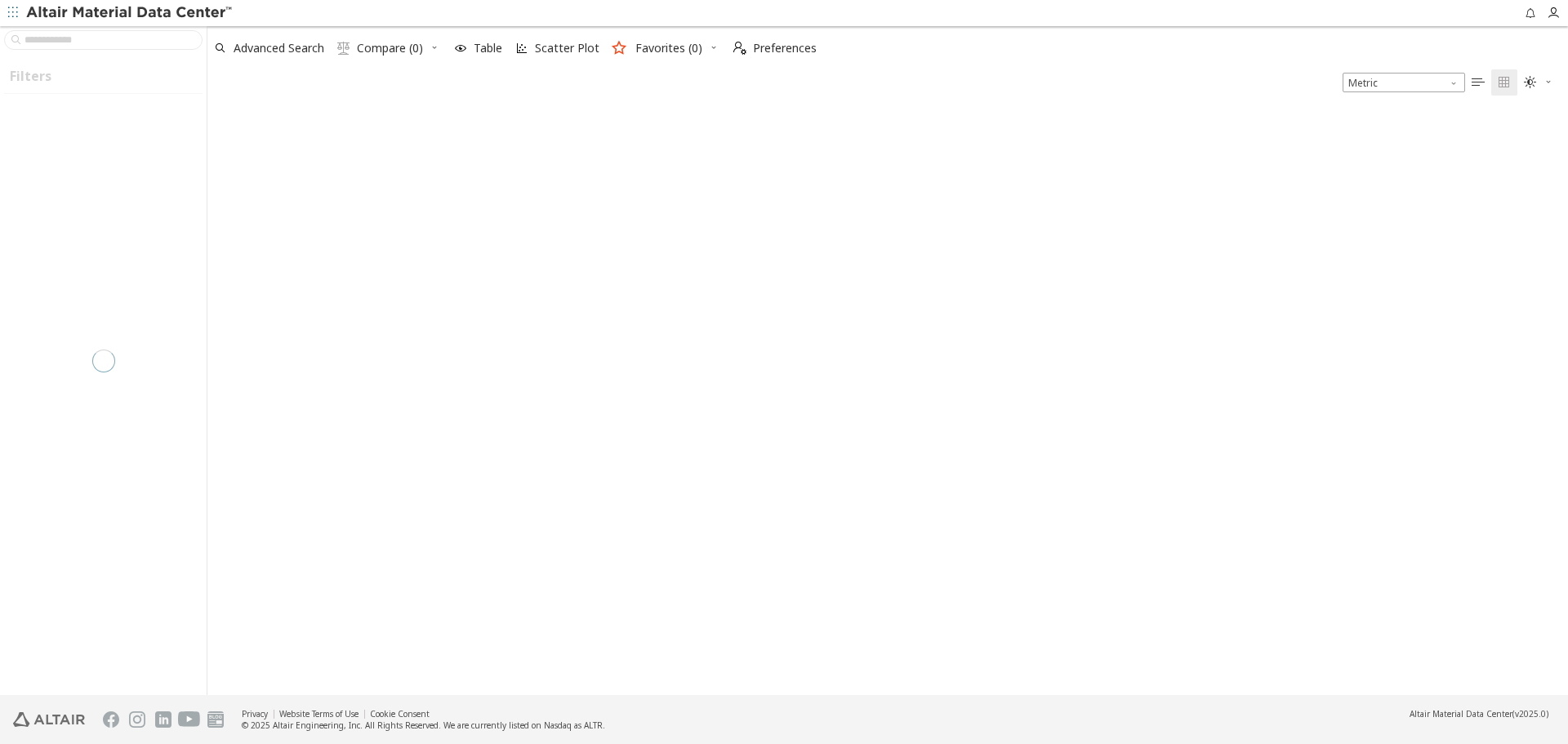click at bounding box center [13, 12] 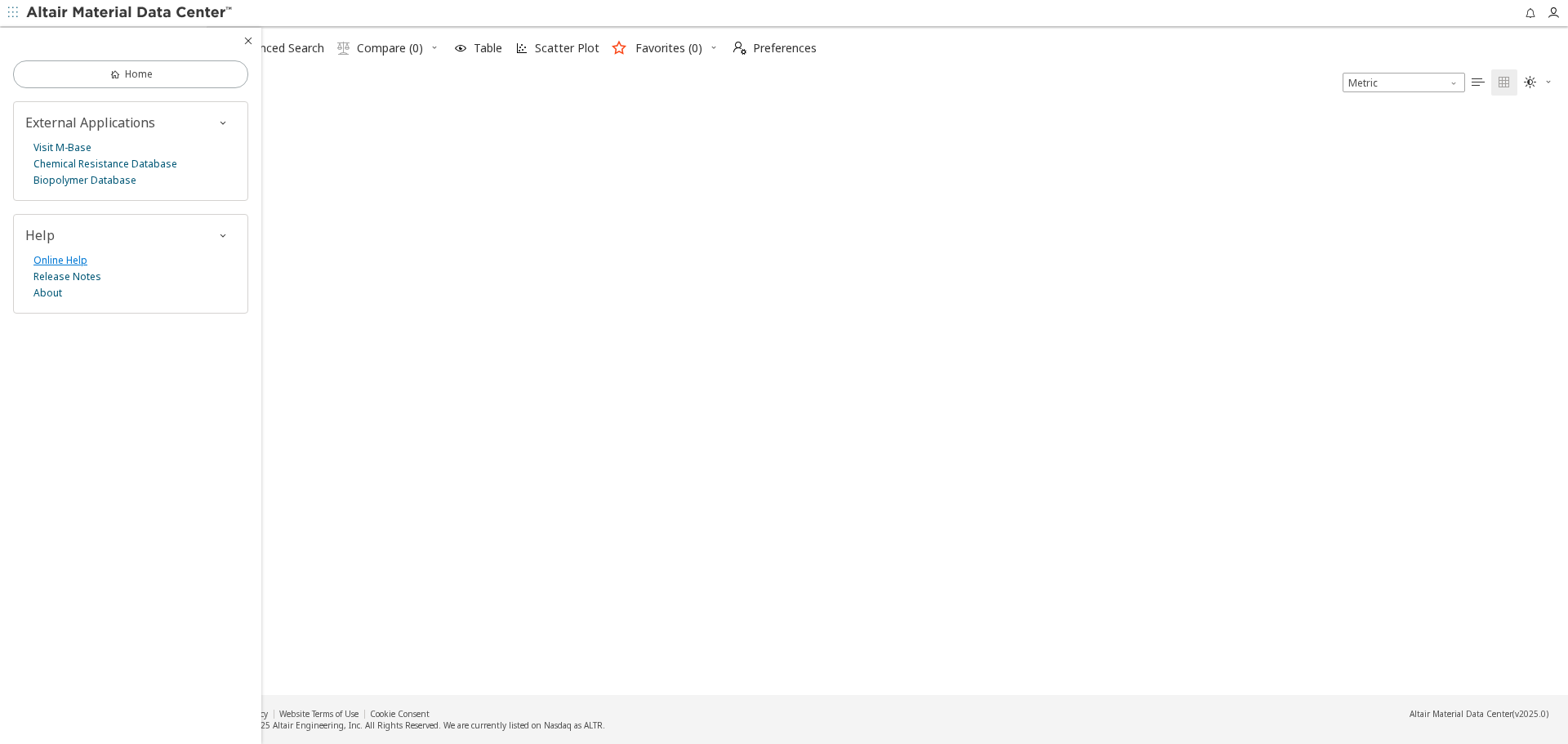 click on "Online Help" at bounding box center [60, 261] 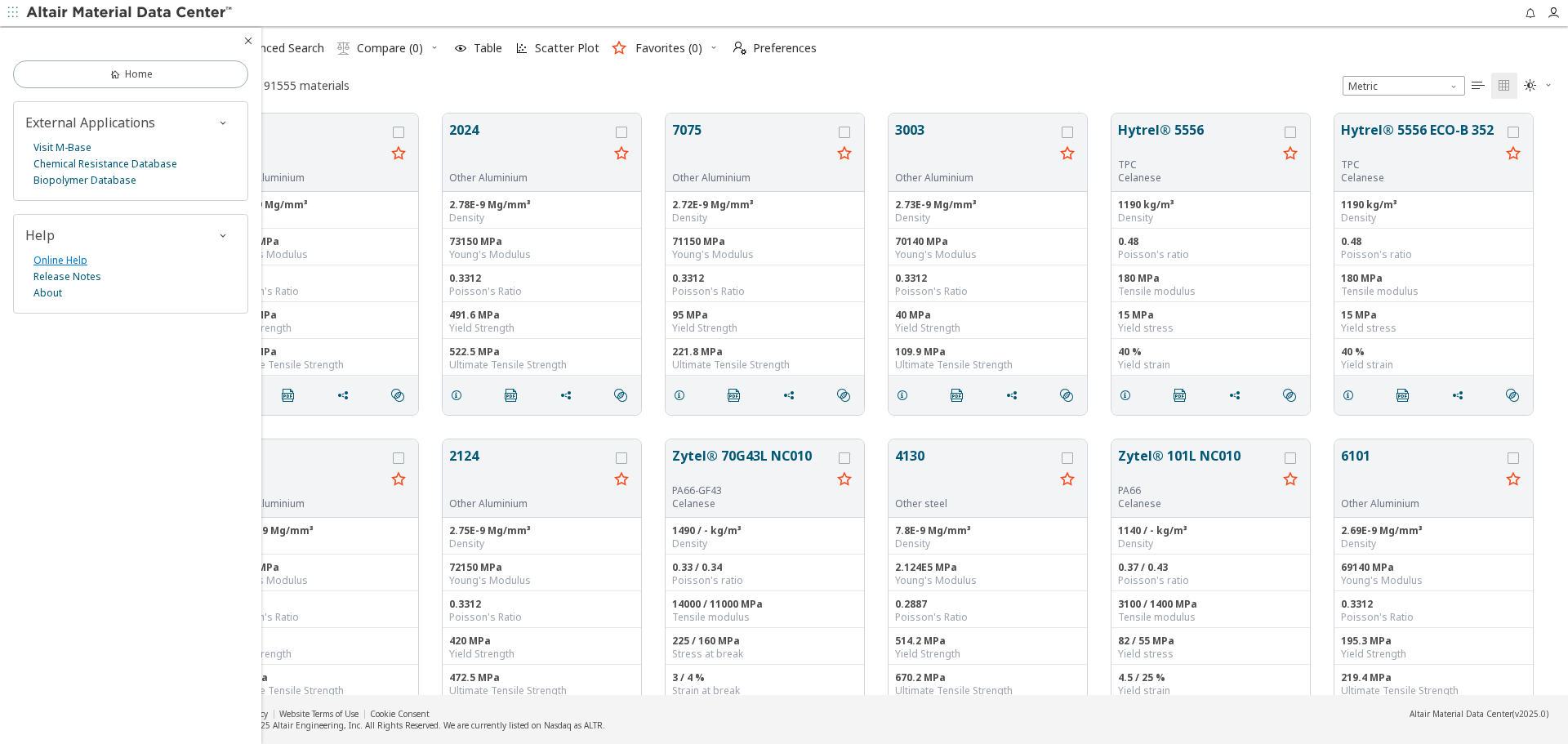 scroll, scrollTop: 581, scrollLeft: 1348, axis: both 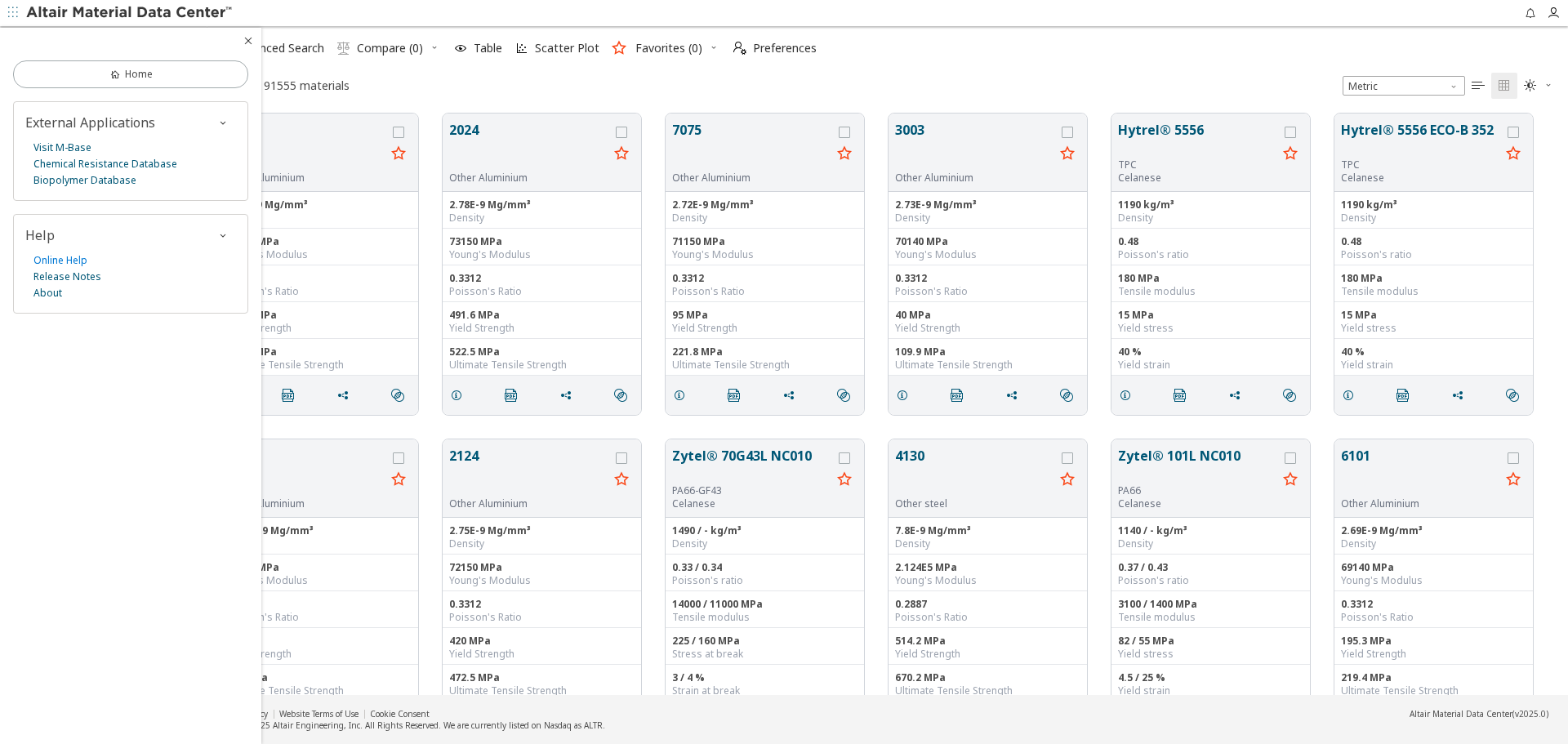 click at bounding box center [248, 41] 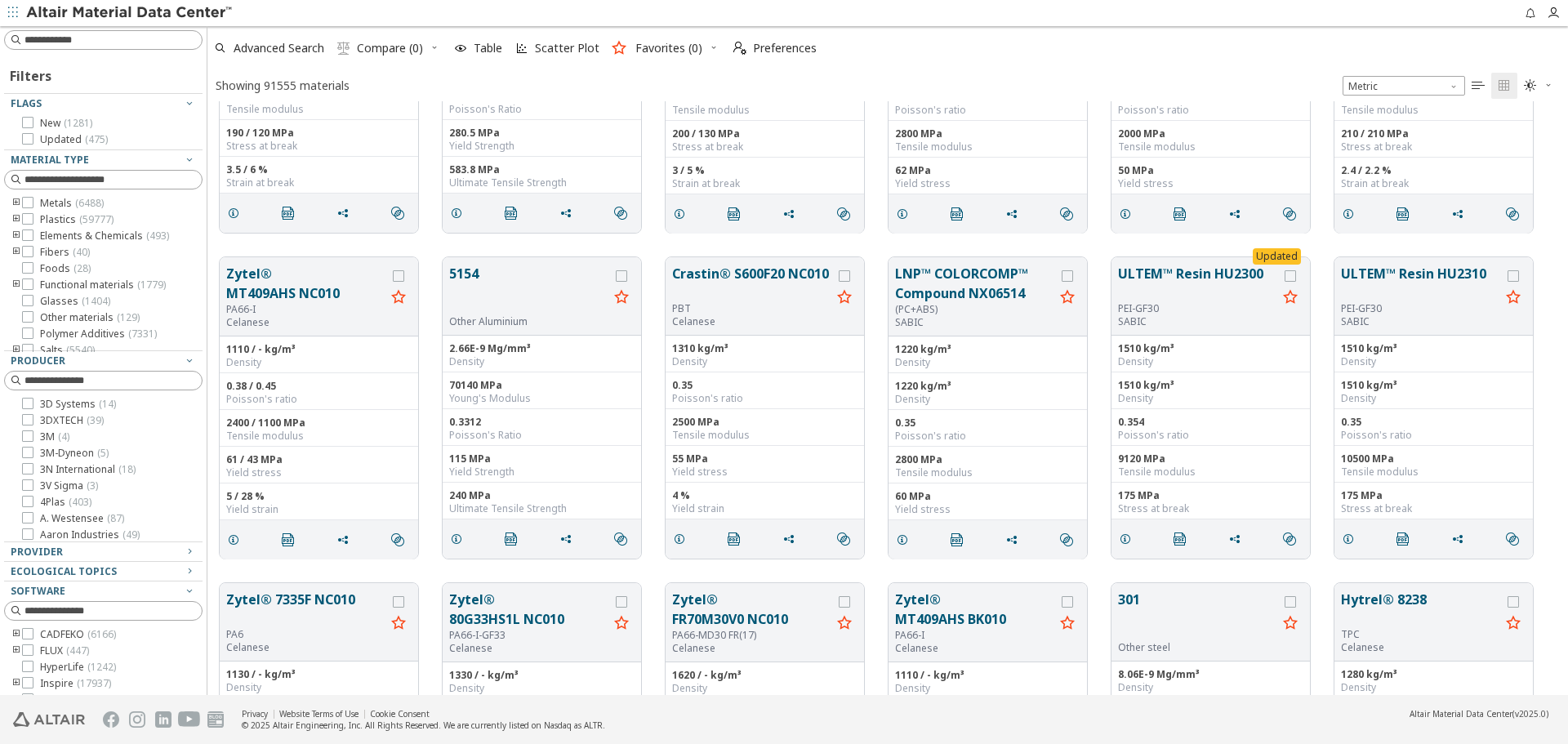 scroll, scrollTop: 3348, scrollLeft: 0, axis: vertical 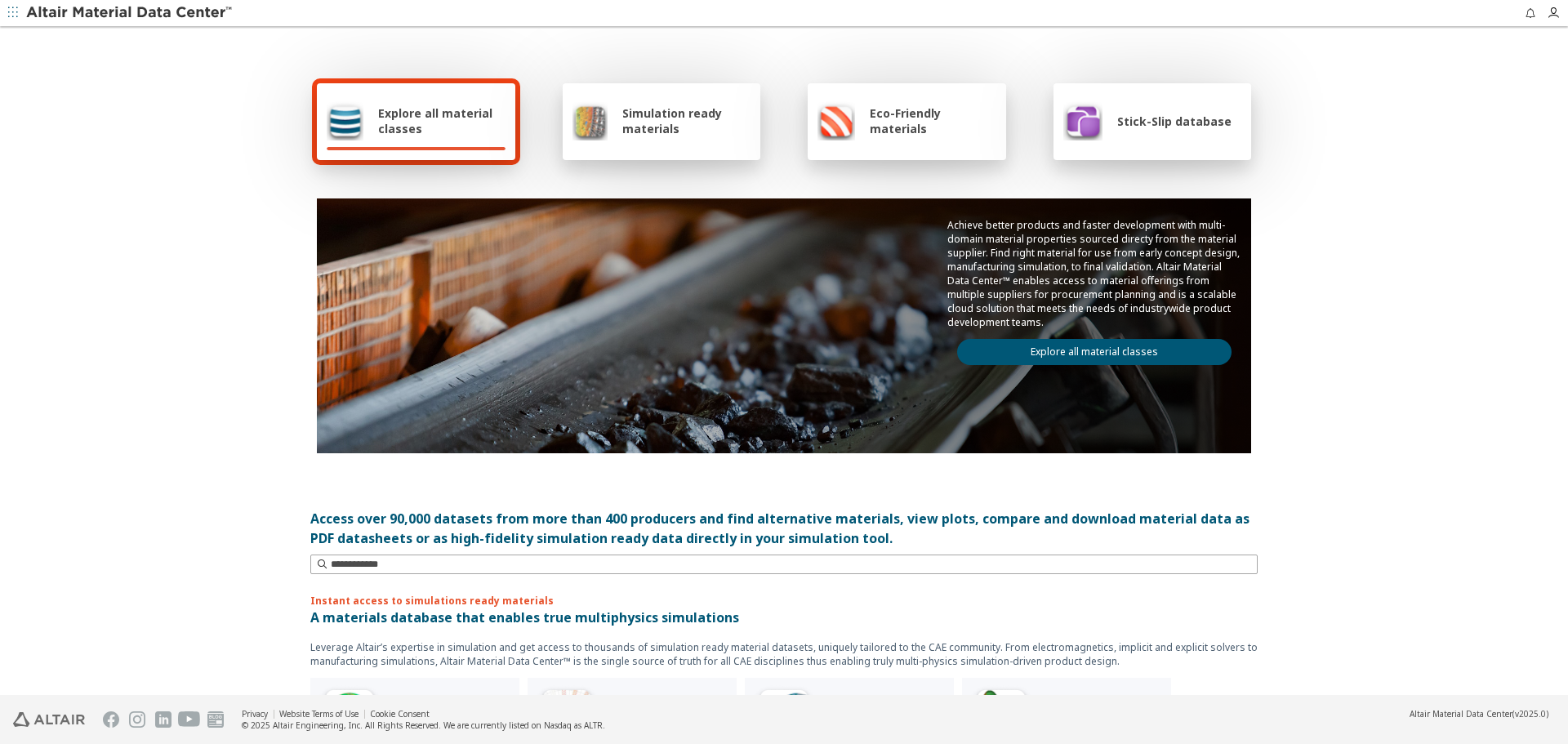 click on "Explore all material classes" at bounding box center (1094, 352) 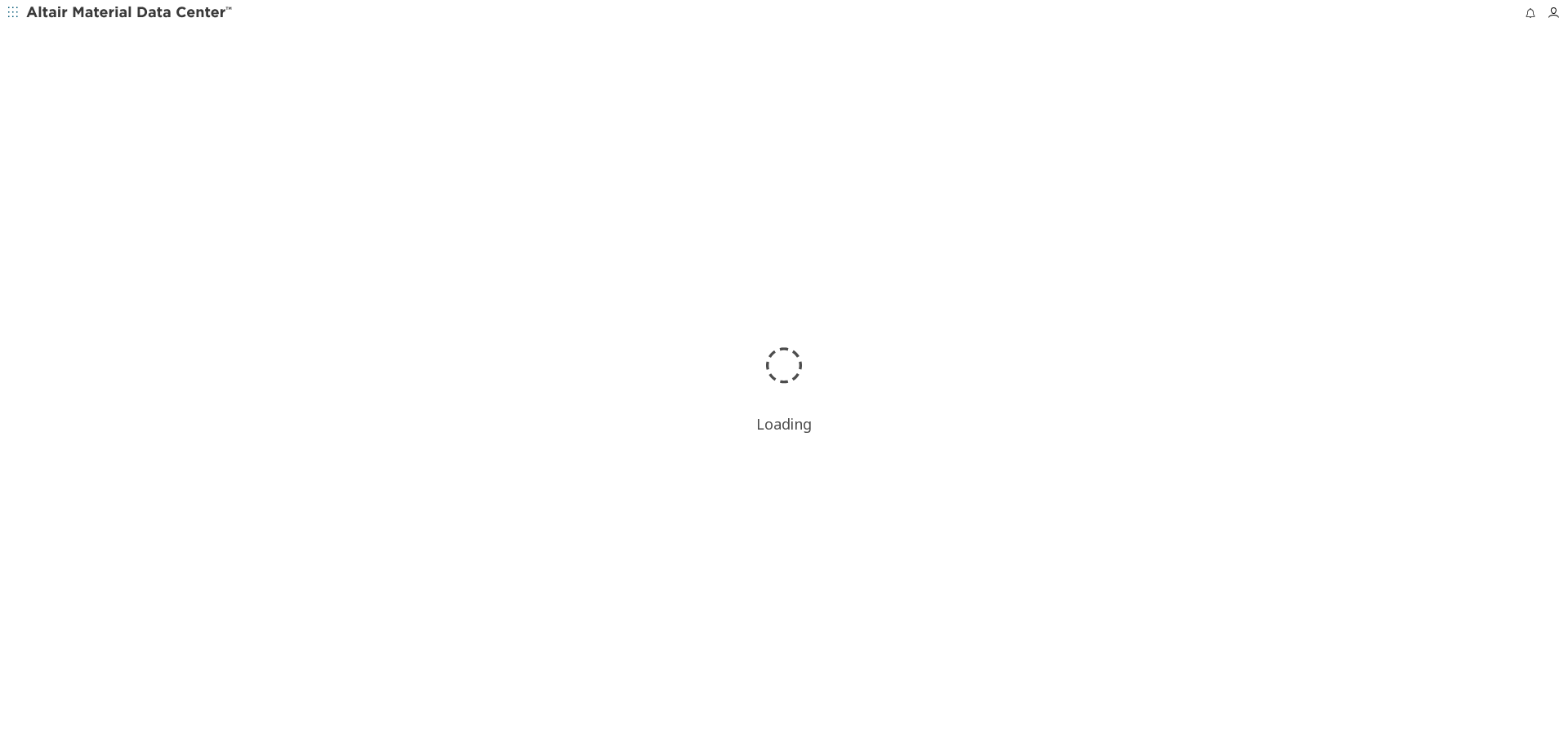 scroll, scrollTop: 0, scrollLeft: 0, axis: both 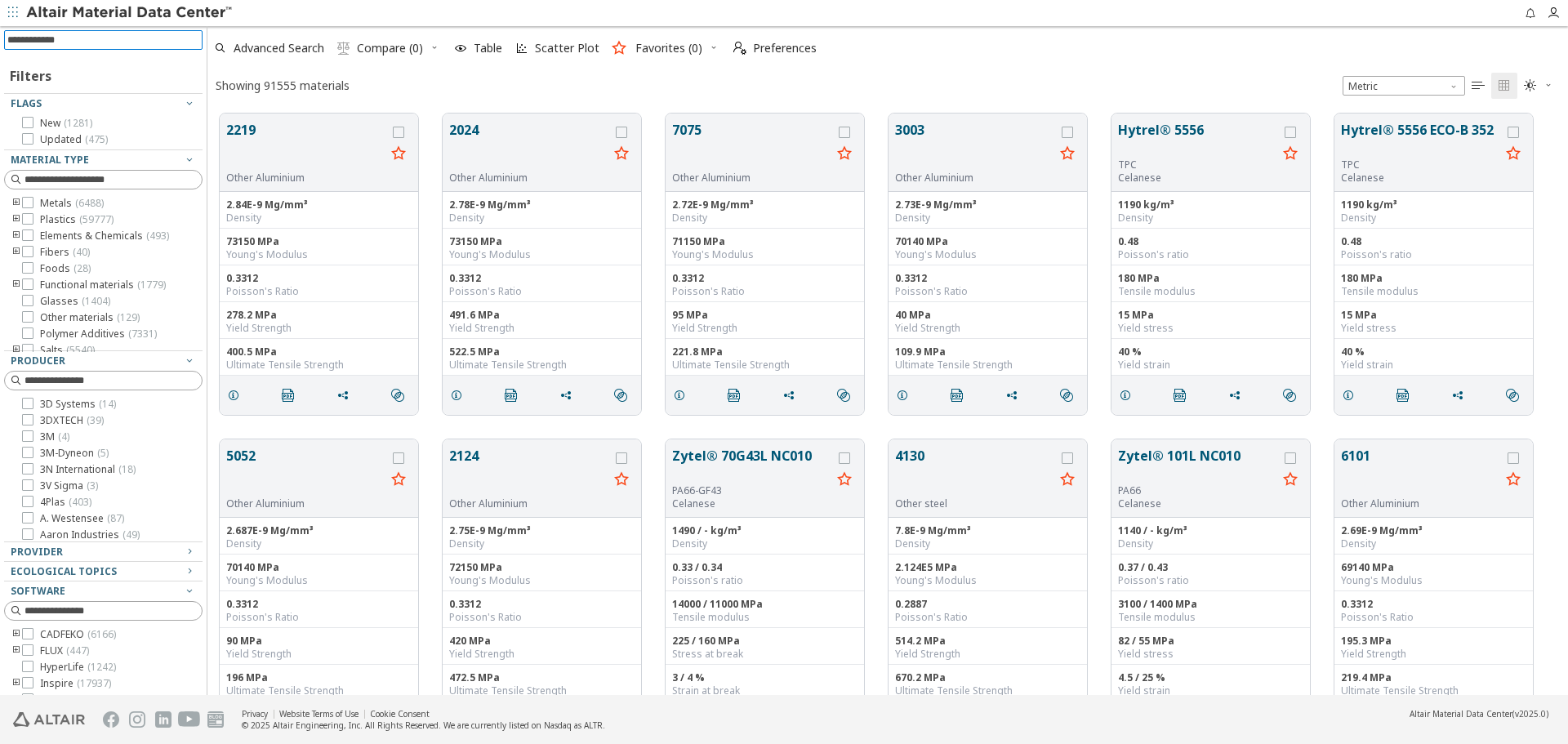 click at bounding box center [105, 40] 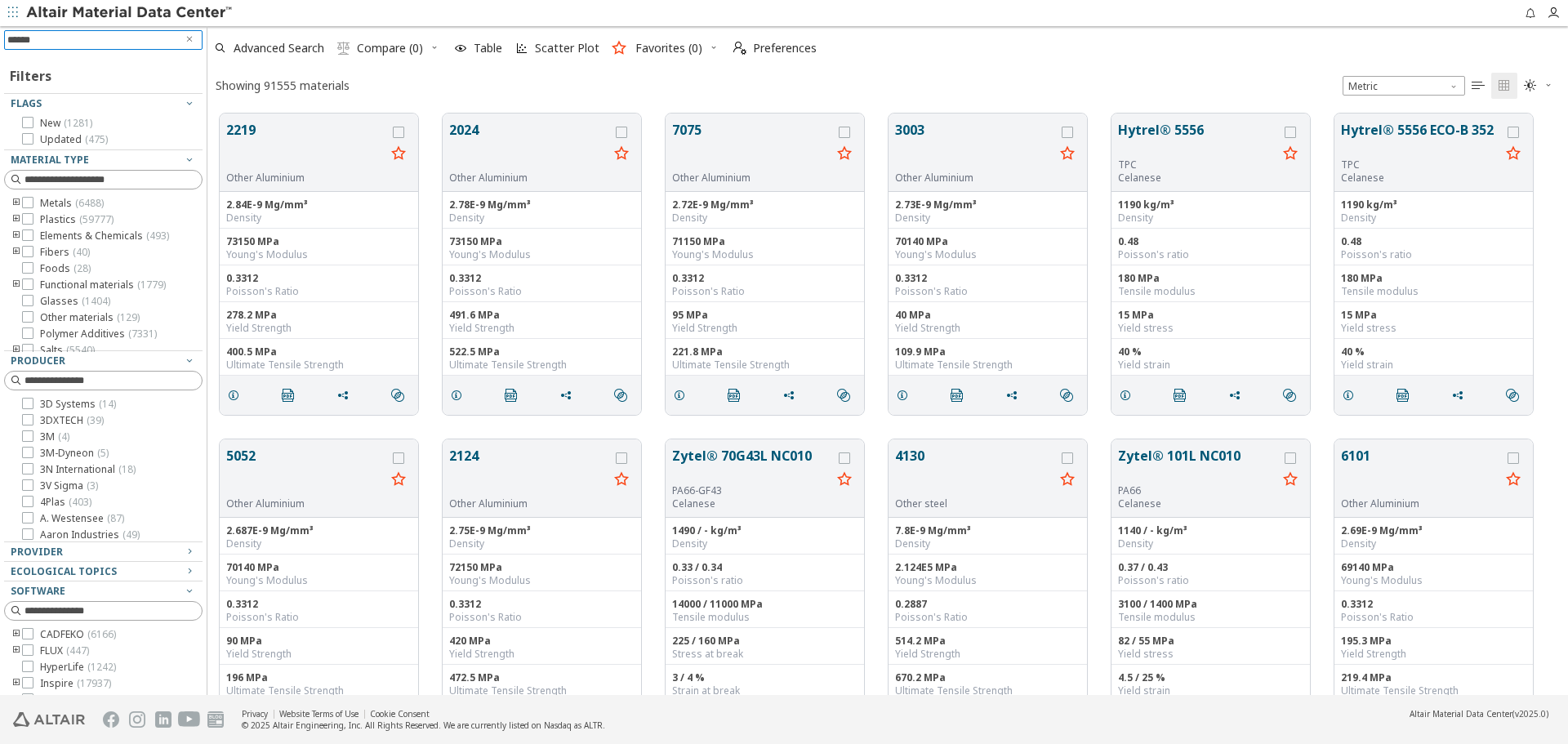type on "*******" 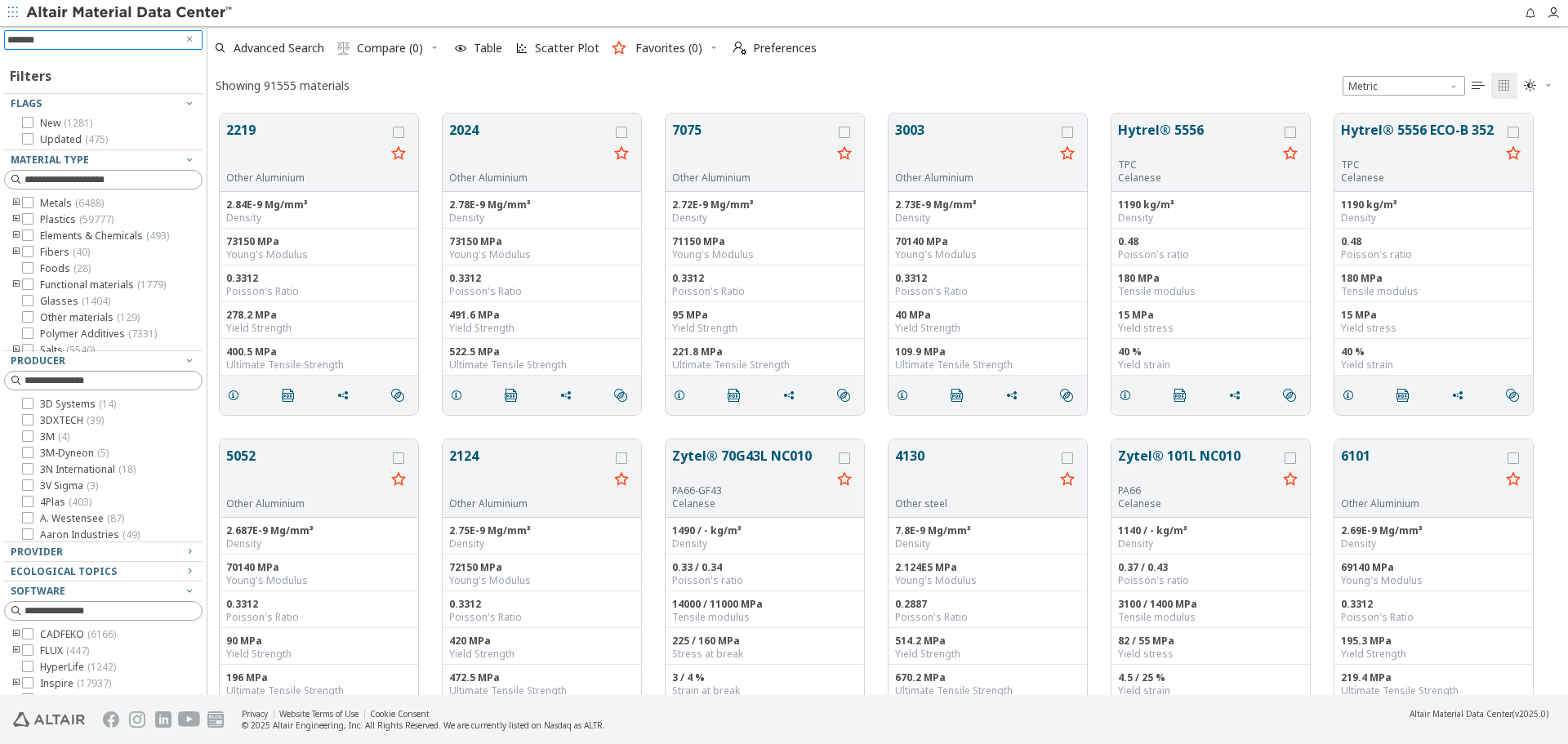 type 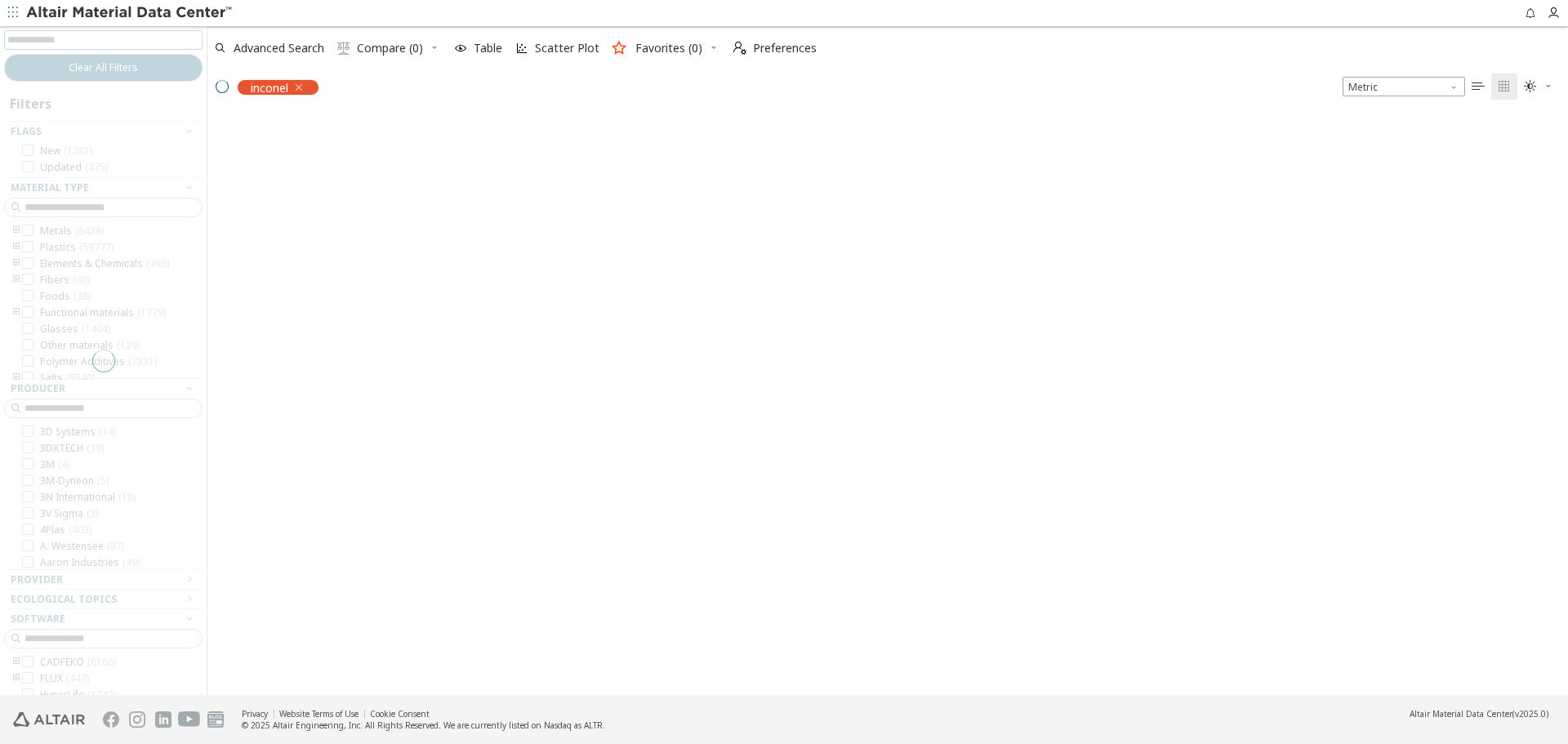 scroll, scrollTop: 579, scrollLeft: 1348, axis: both 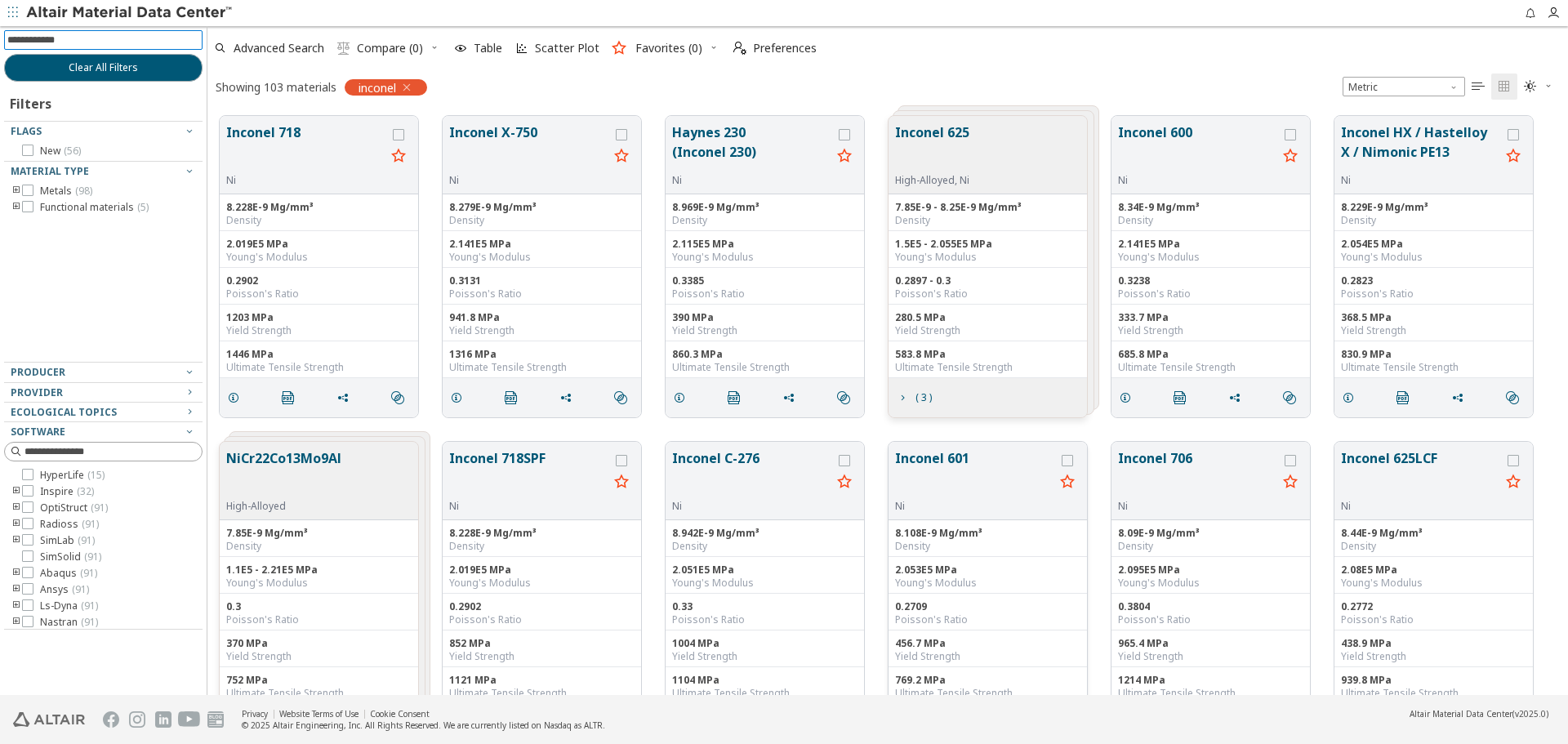 click on "Inconel 601" at bounding box center [974, 474] 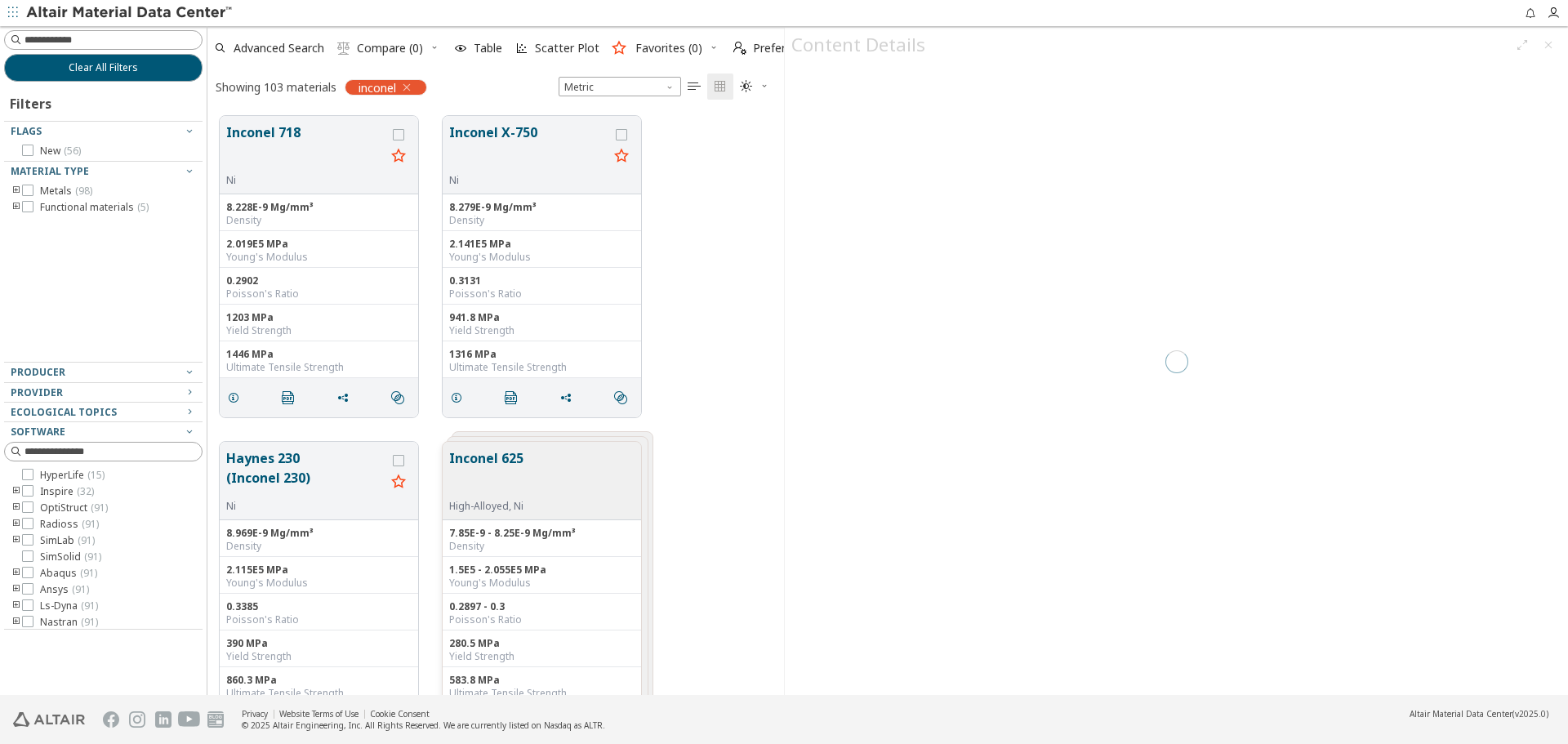 scroll, scrollTop: 579, scrollLeft: 564, axis: both 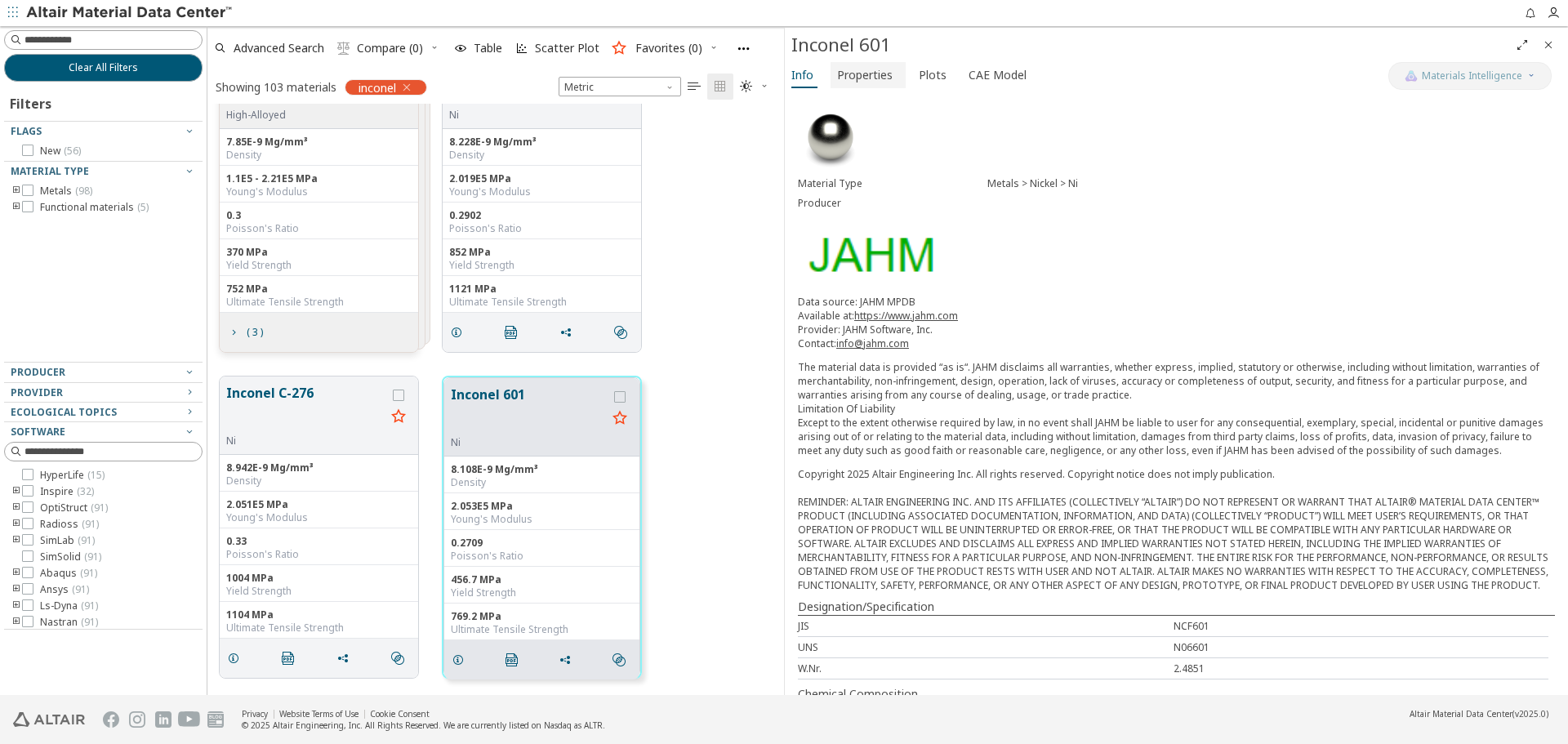 click on "Properties" at bounding box center (865, 75) 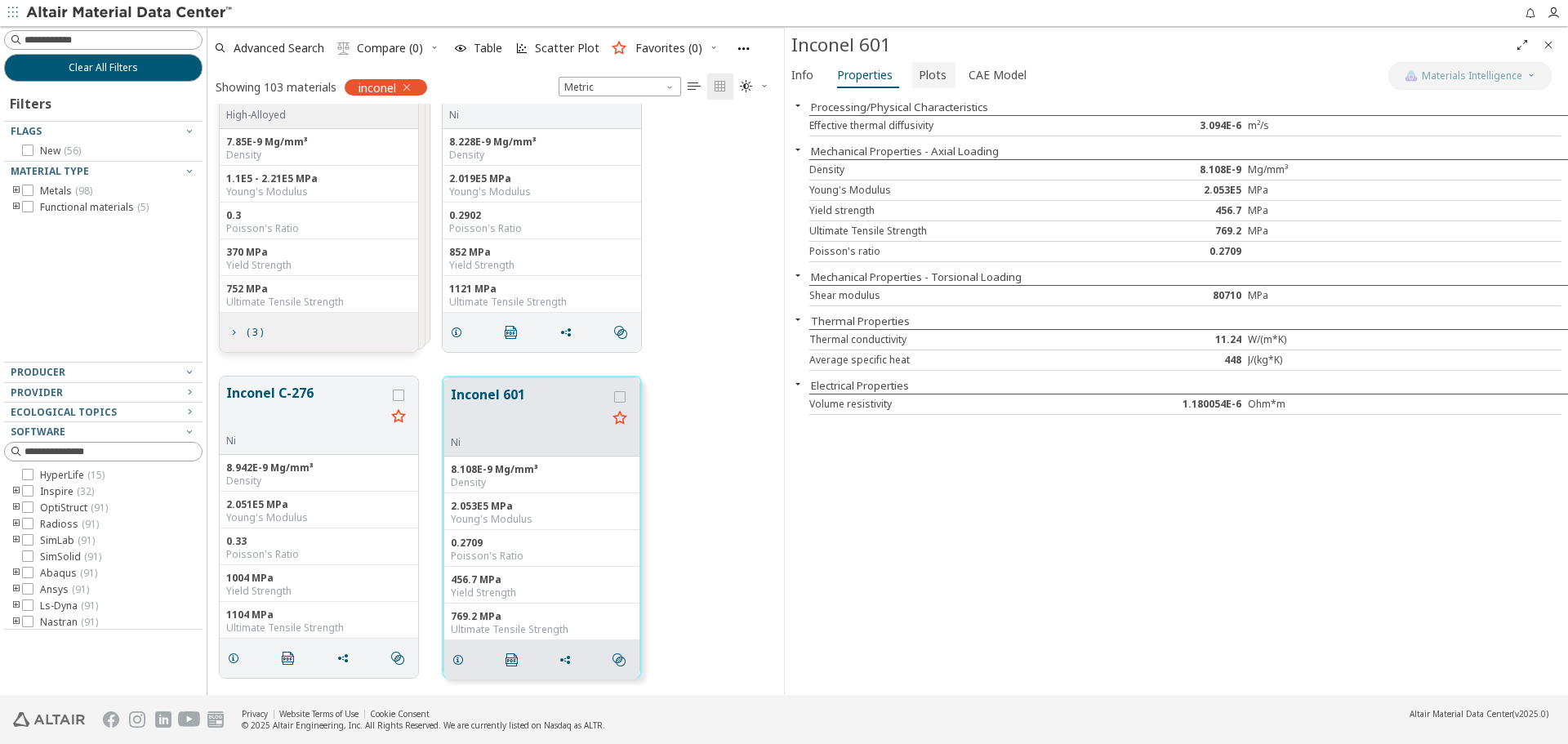 click on "Plots" at bounding box center (933, 75) 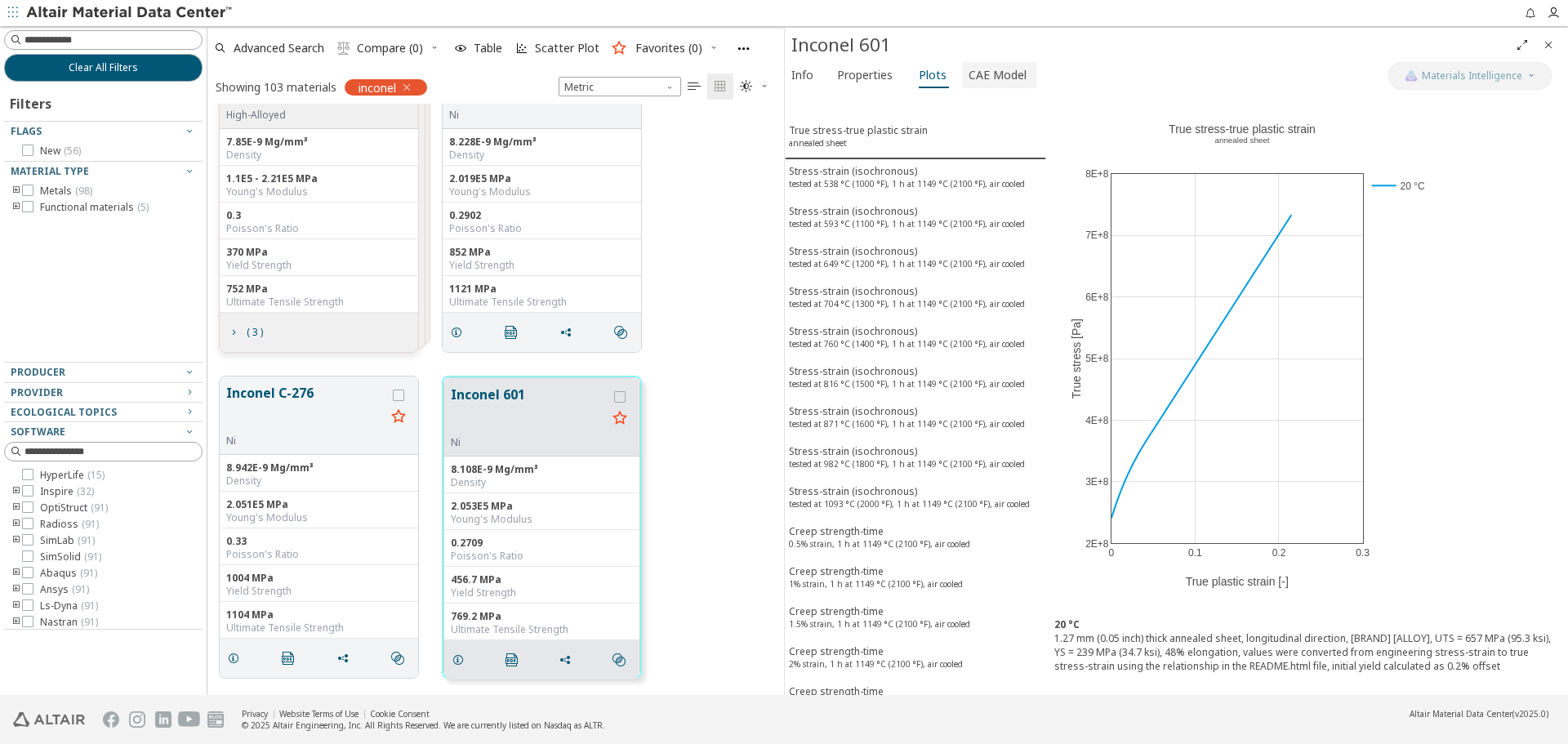 click on "CAE Model" at bounding box center (997, 75) 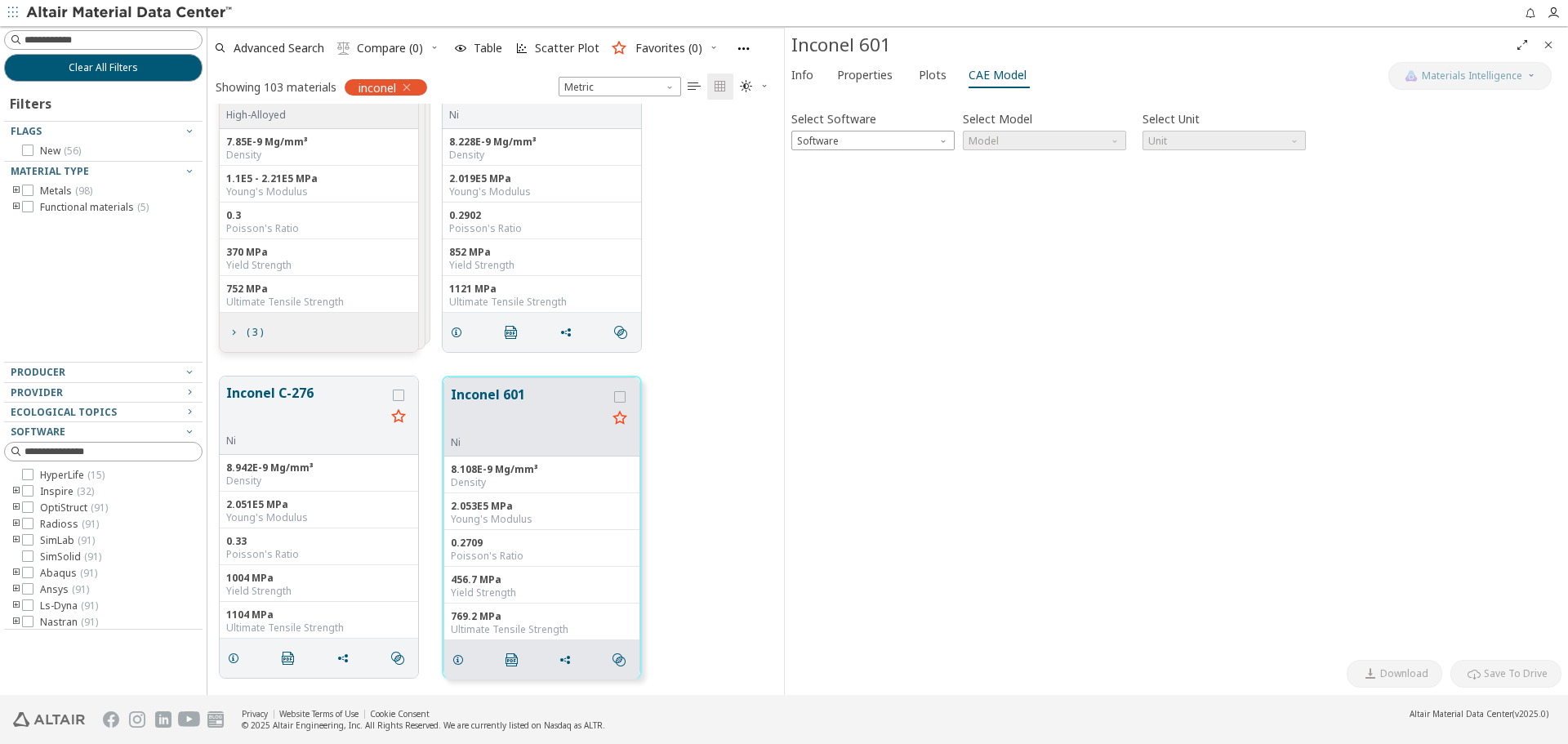 click at bounding box center [1548, 45] 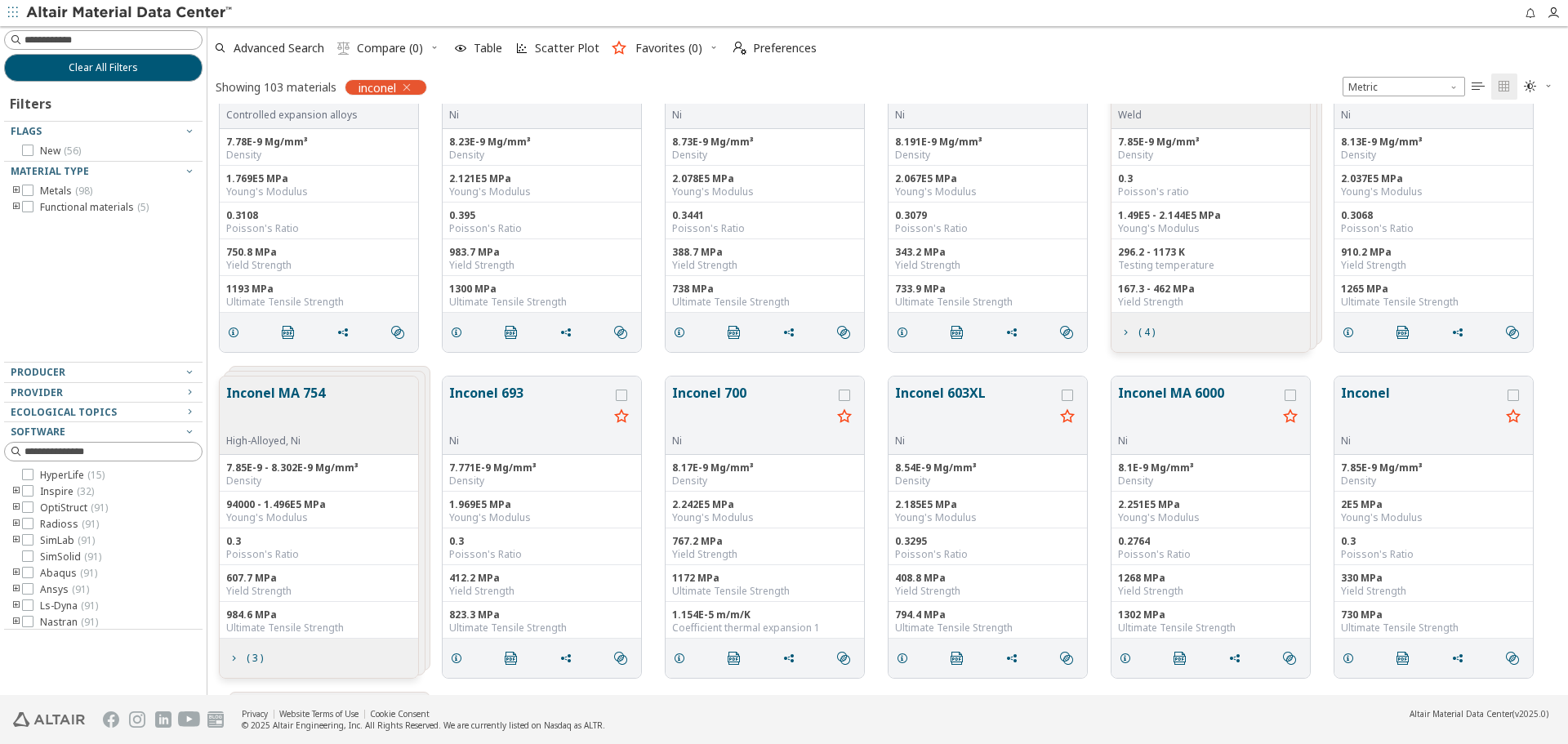 scroll, scrollTop: 13, scrollLeft: 13, axis: both 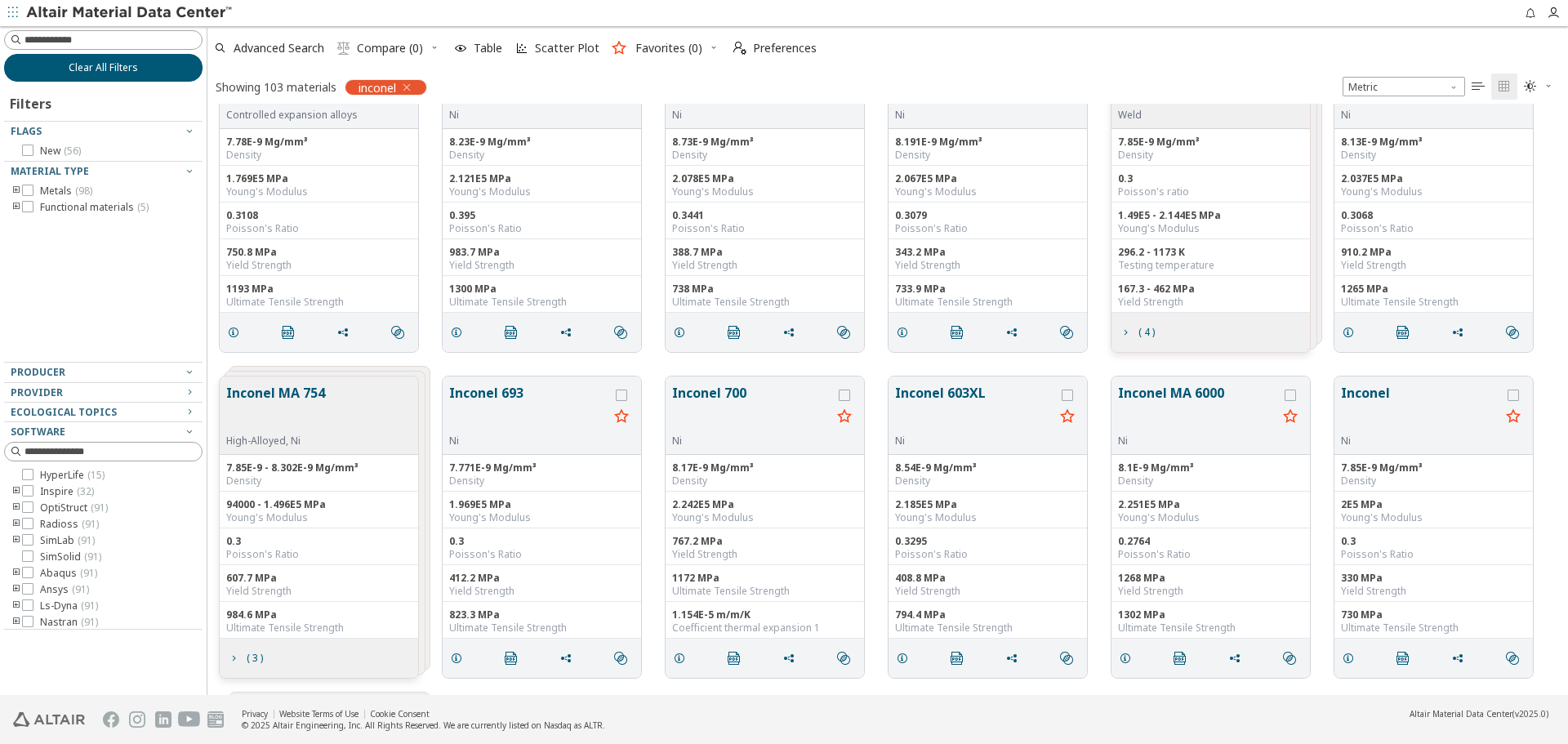 click on "Clear All Filters" at bounding box center [103, 68] 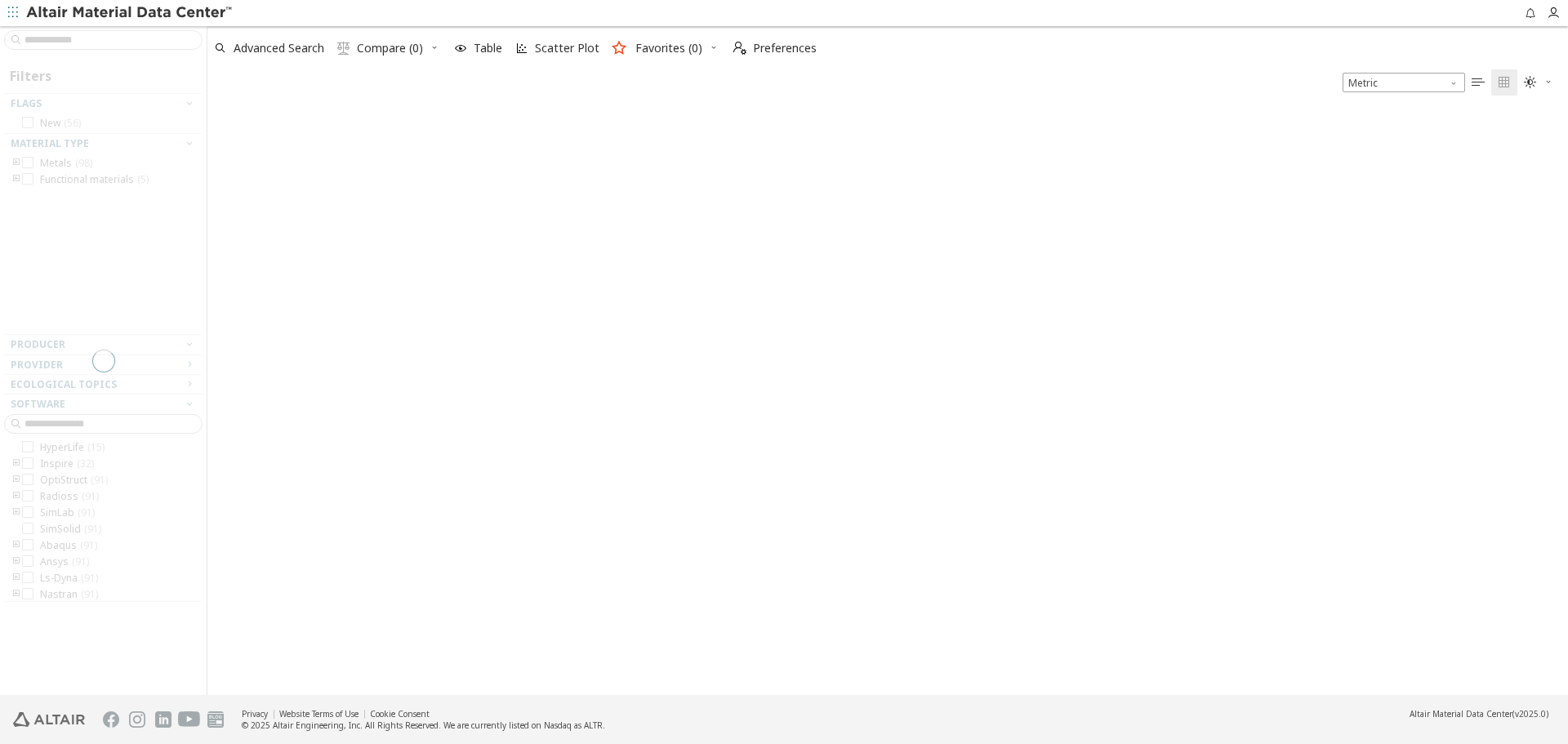scroll, scrollTop: 581, scrollLeft: 1348, axis: both 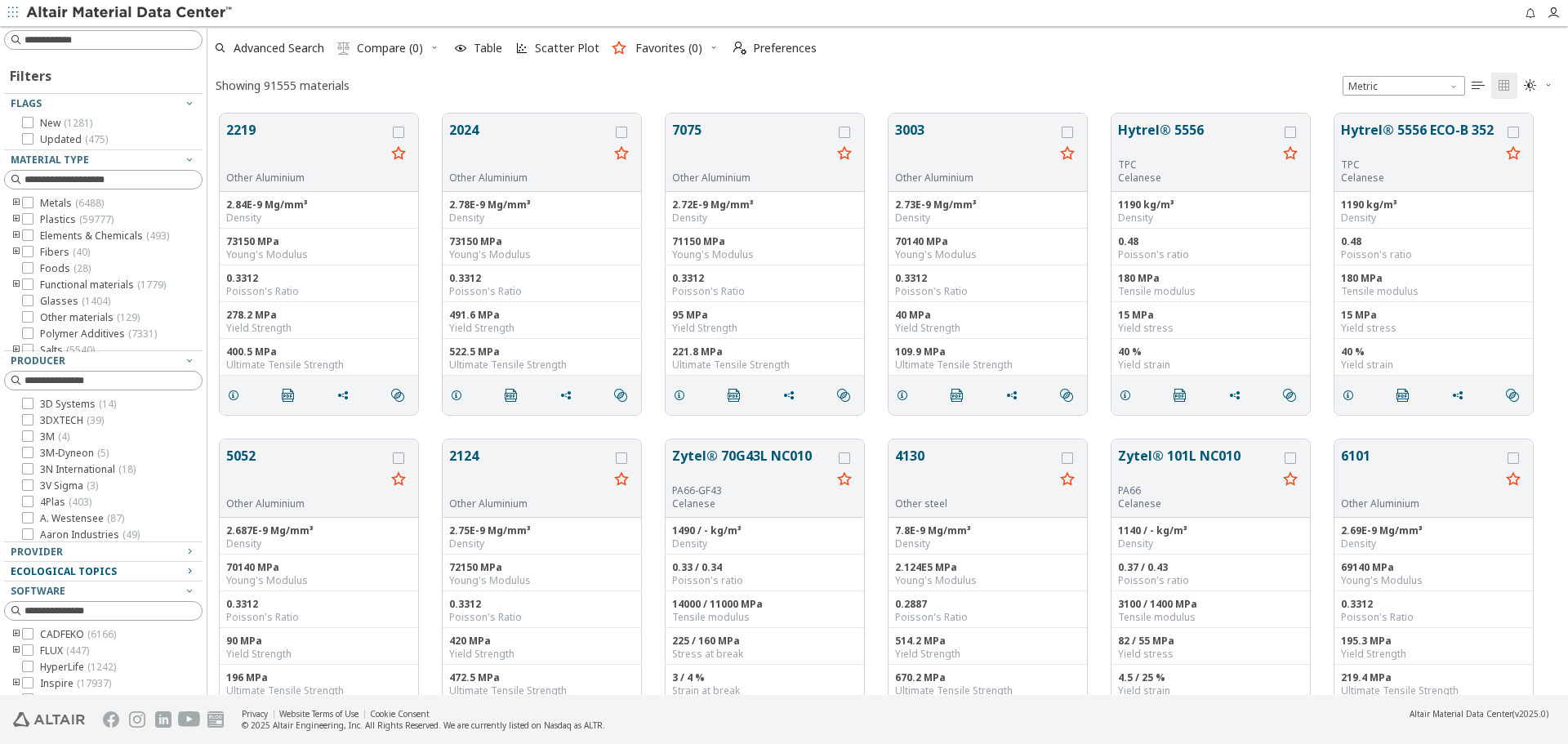 click on "Ecological Topics" at bounding box center [64, 571] 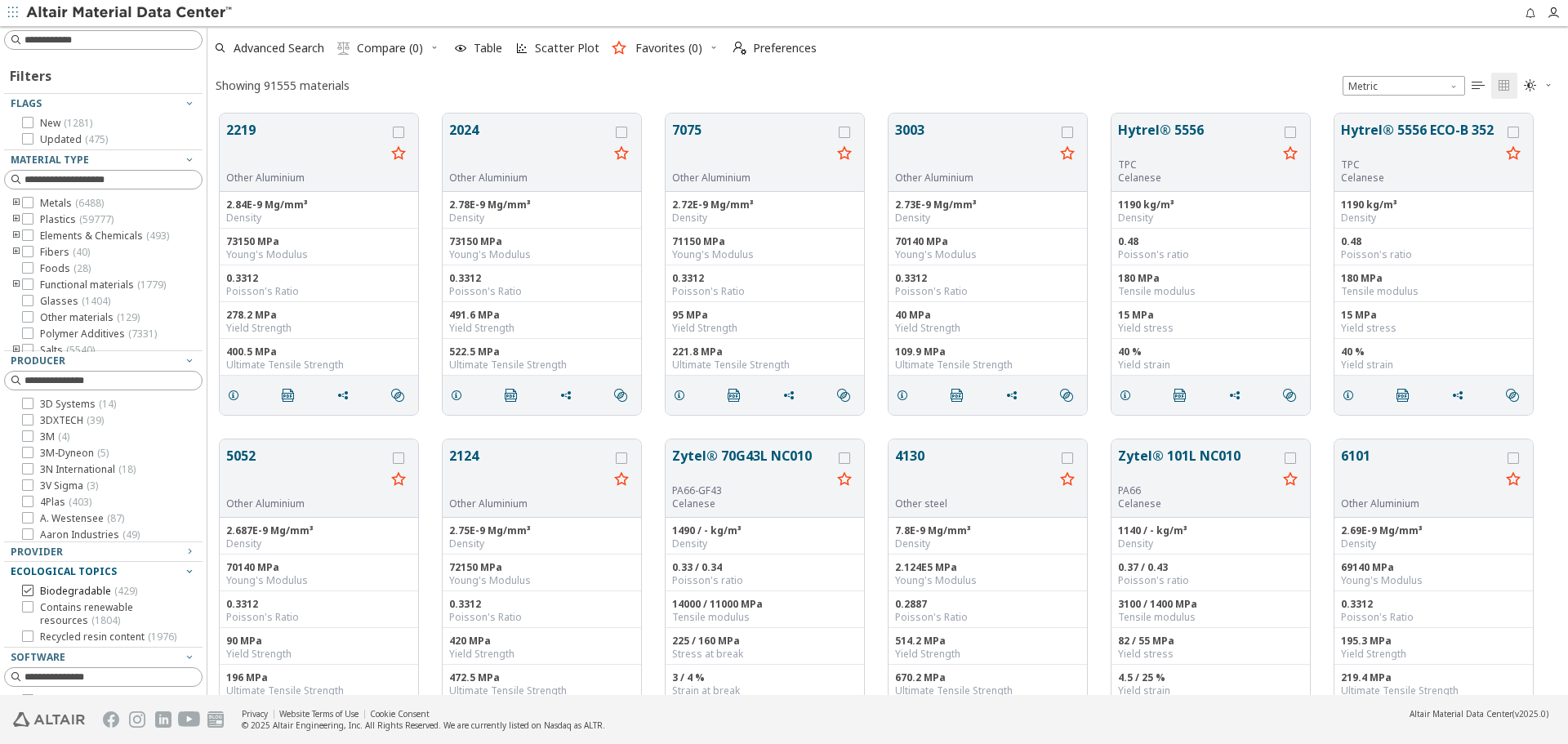 click on "Biodegradable ( 429 )" at bounding box center (88, 591) 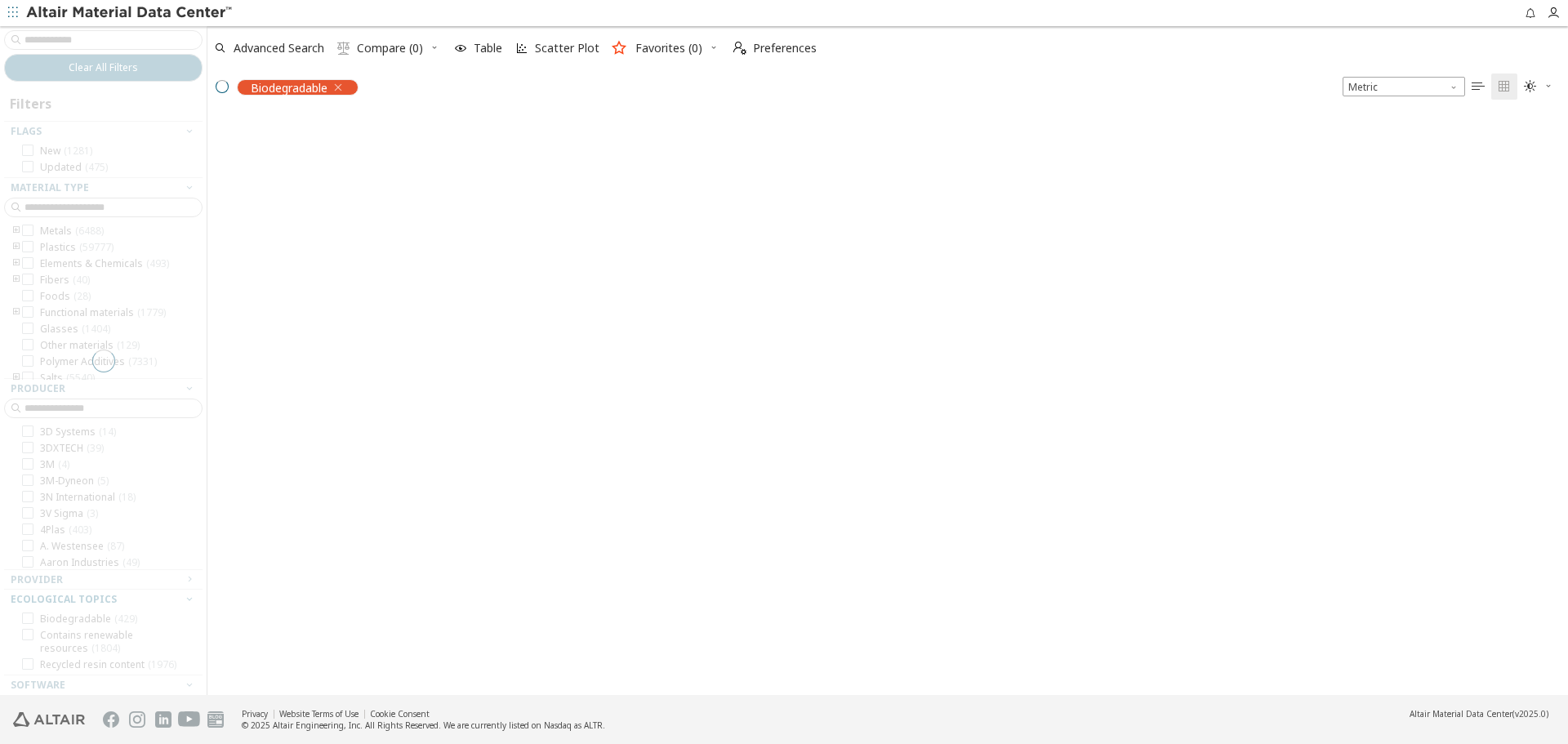 scroll, scrollTop: 579, scrollLeft: 1348, axis: both 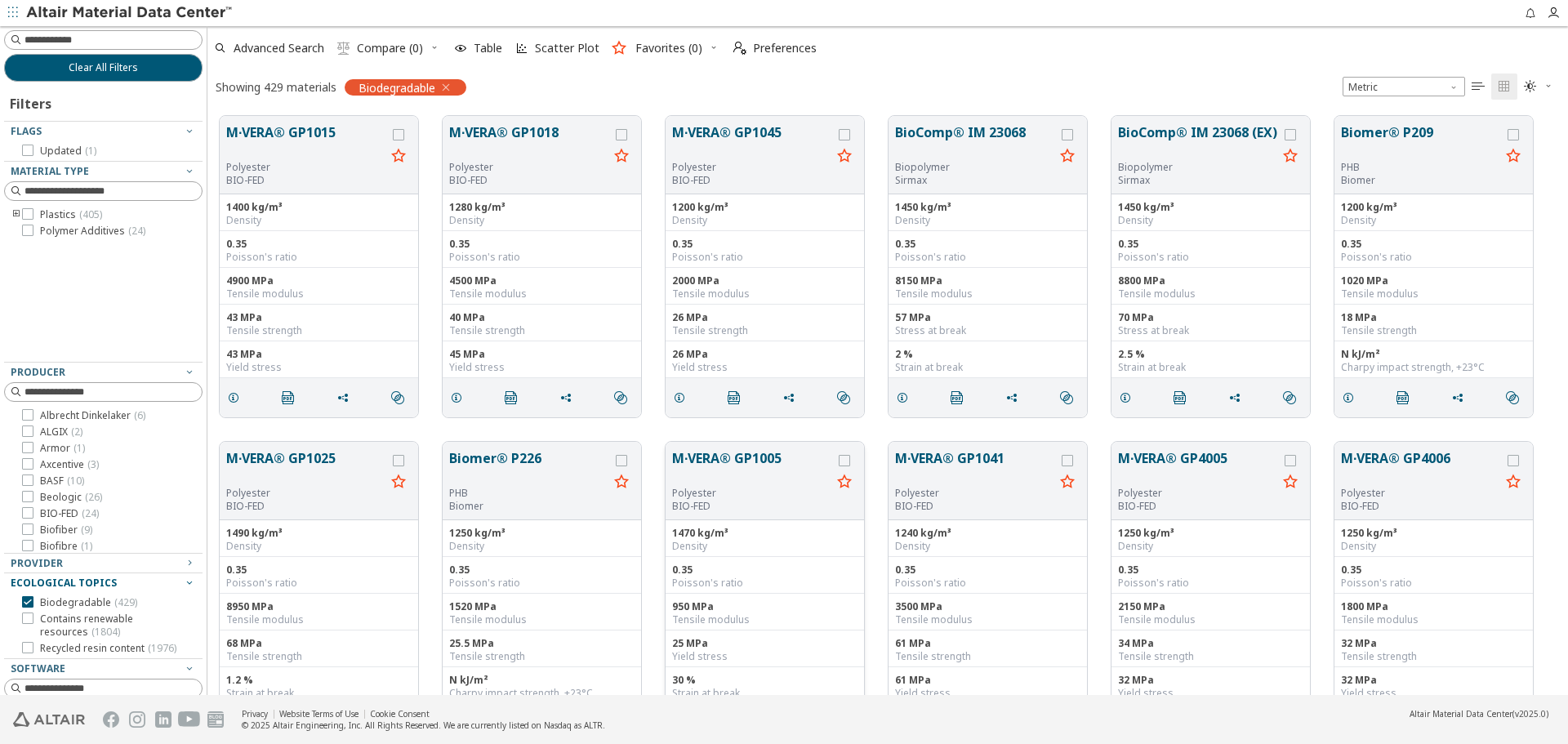 click on "M∙VERA® GP1005" at bounding box center (751, 467) 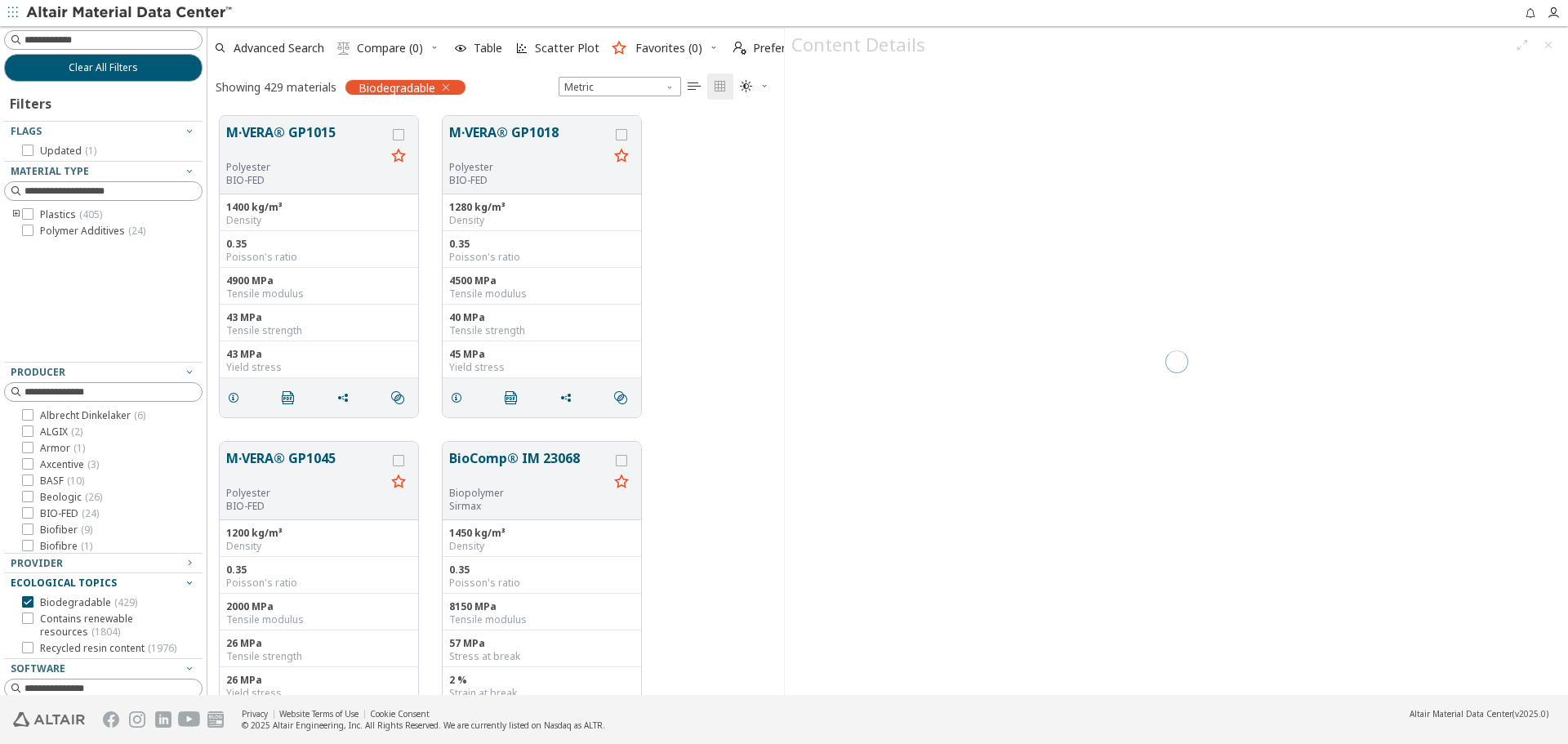 scroll, scrollTop: 579, scrollLeft: 564, axis: both 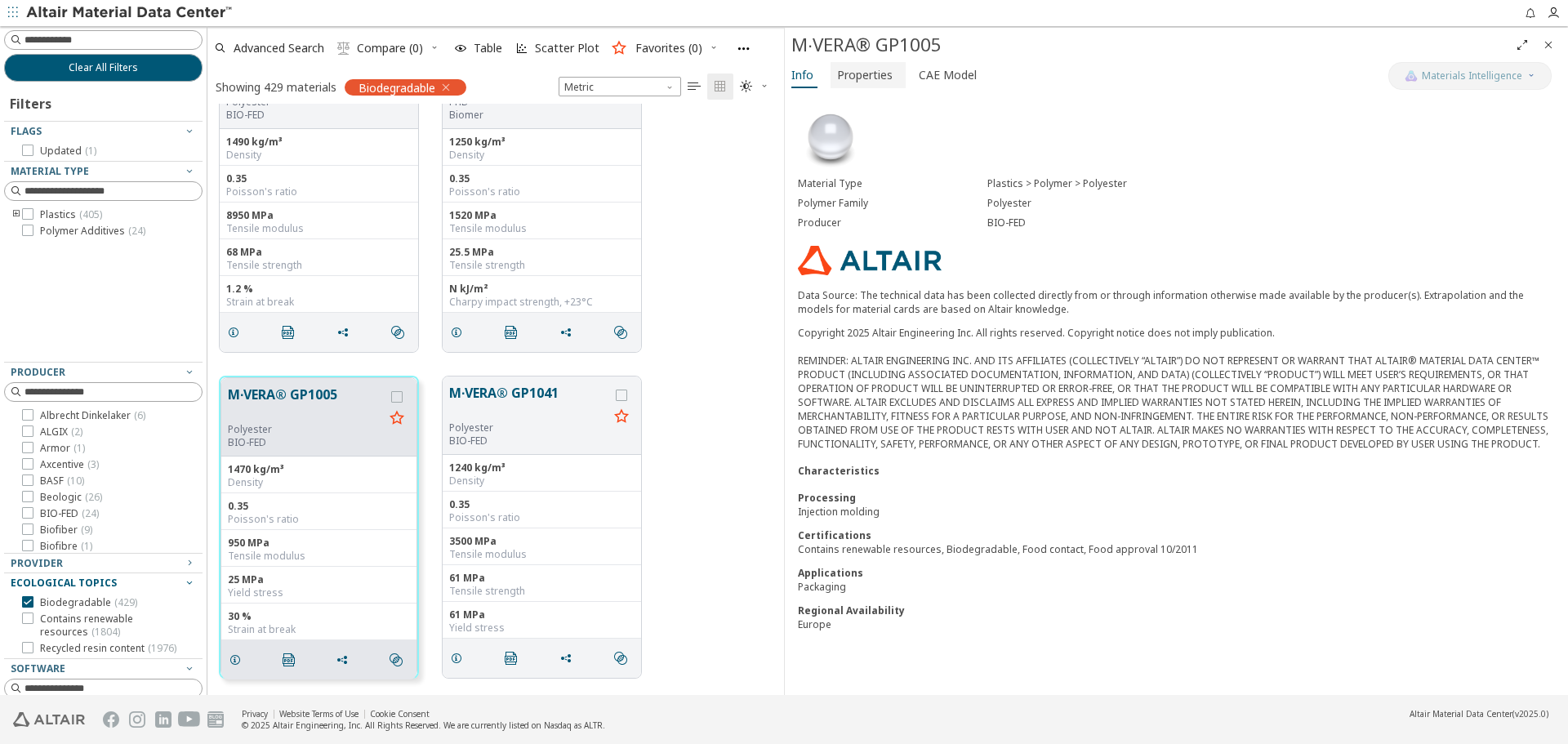 click on "Properties" at bounding box center (865, 75) 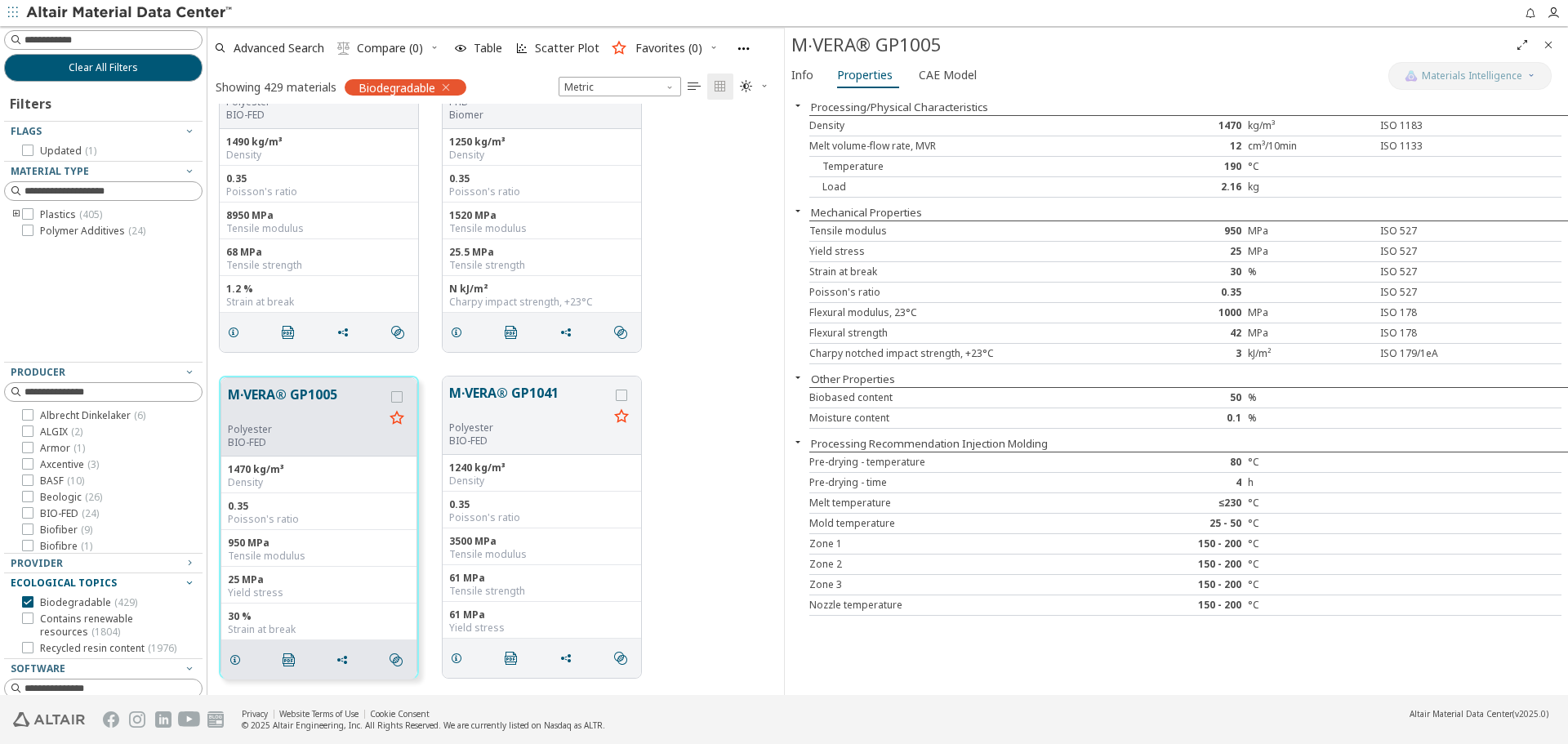 click at bounding box center [1548, 45] 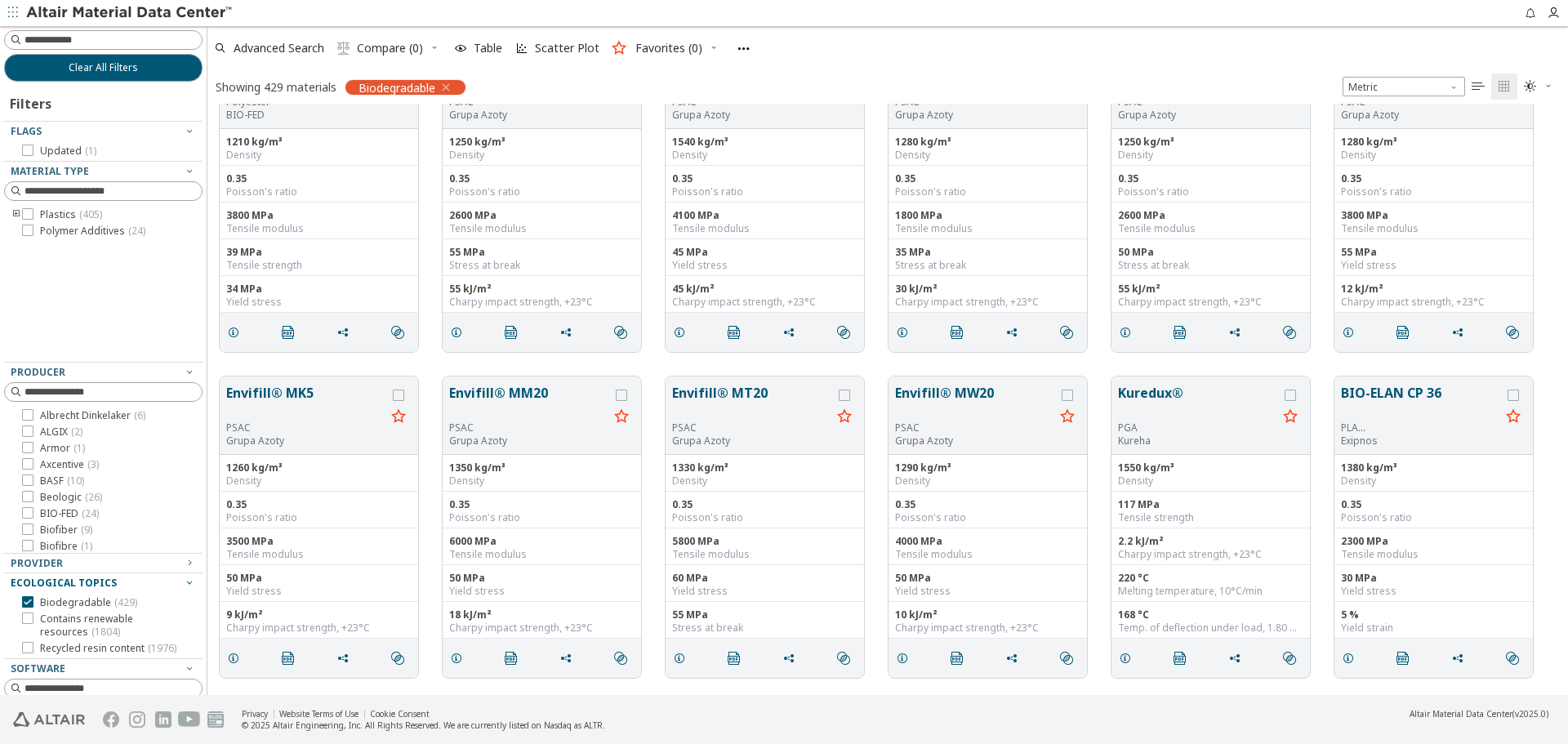 scroll, scrollTop: 13, scrollLeft: 13, axis: both 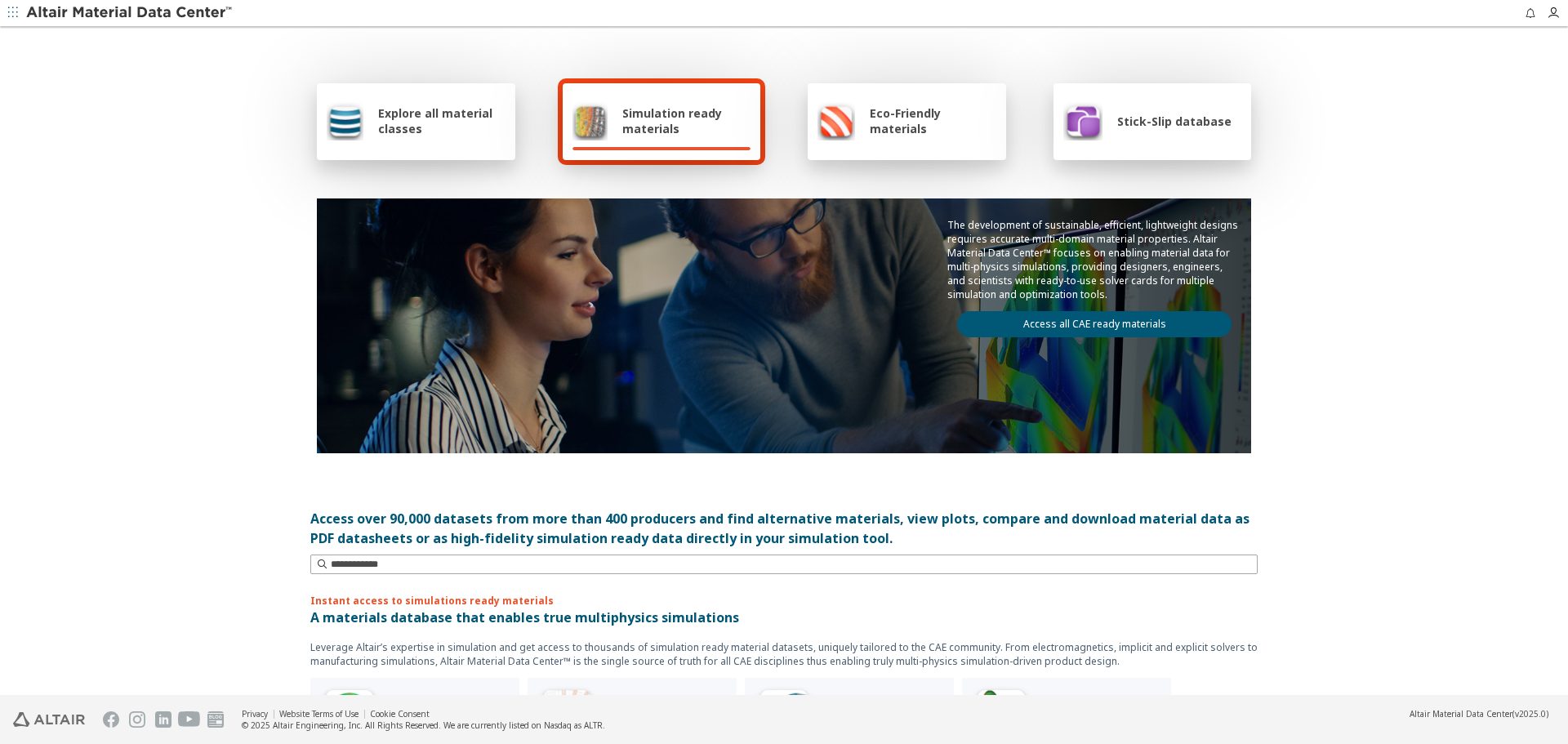 click at bounding box center (13, 12) 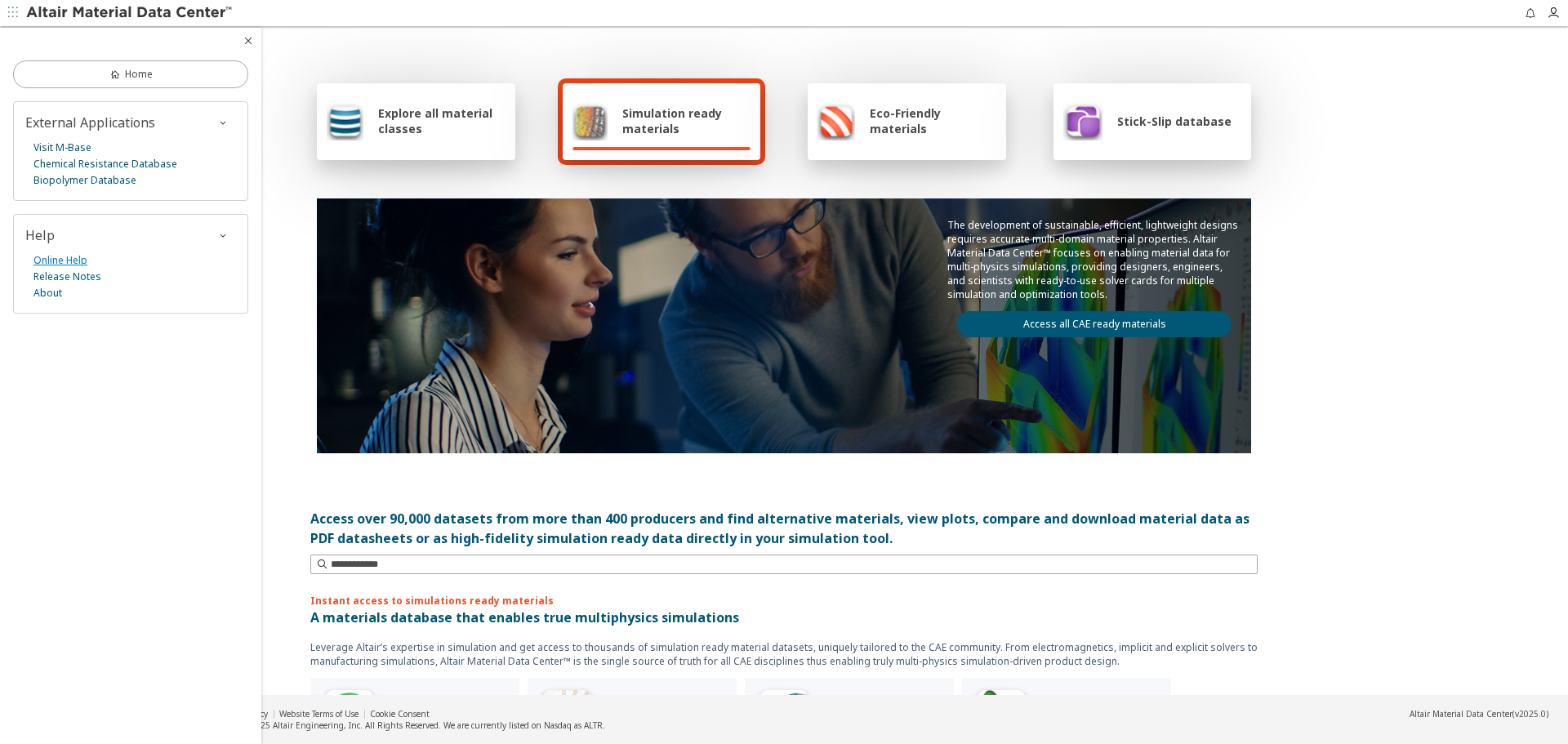 click on "Online Help" at bounding box center [60, 261] 